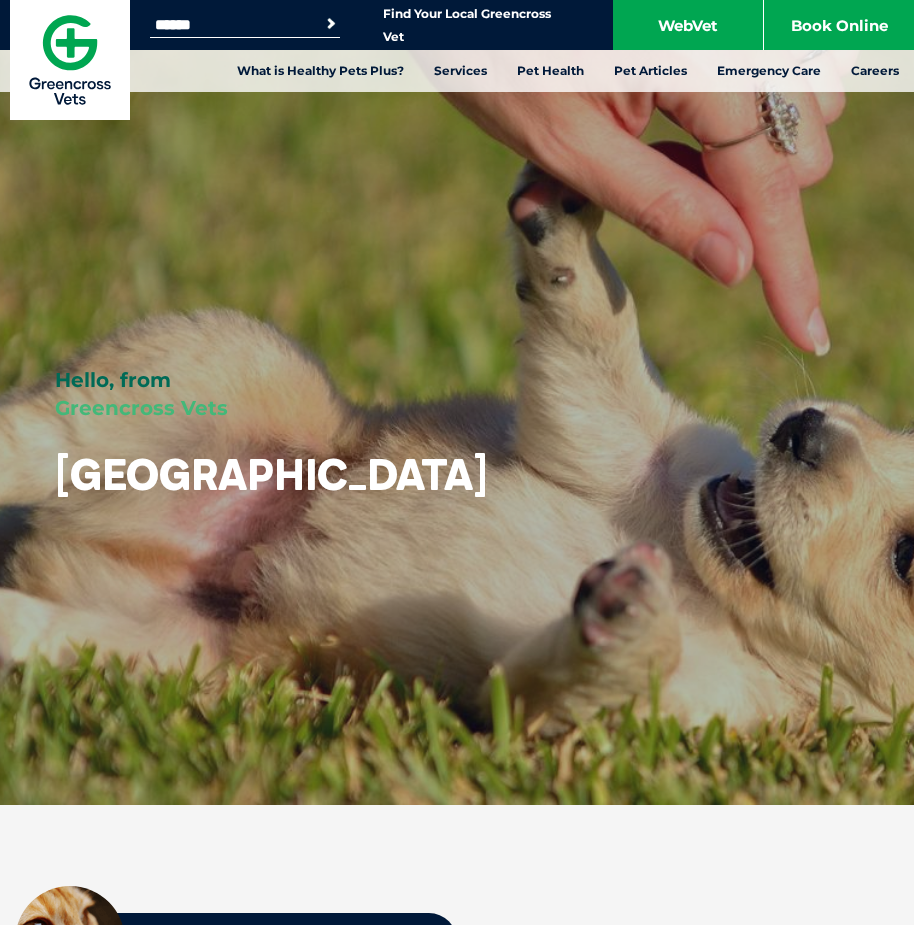 scroll, scrollTop: 600, scrollLeft: 0, axis: vertical 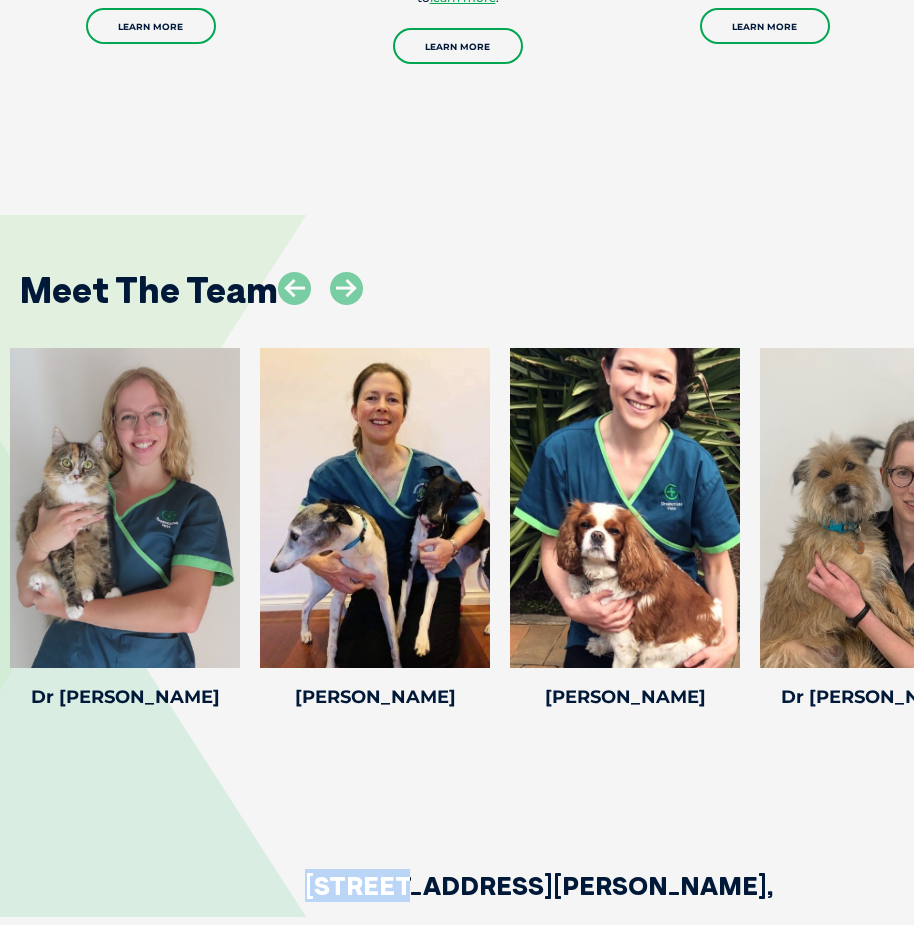 drag, startPoint x: 773, startPoint y: 751, endPoint x: 398, endPoint y: 757, distance: 375.048 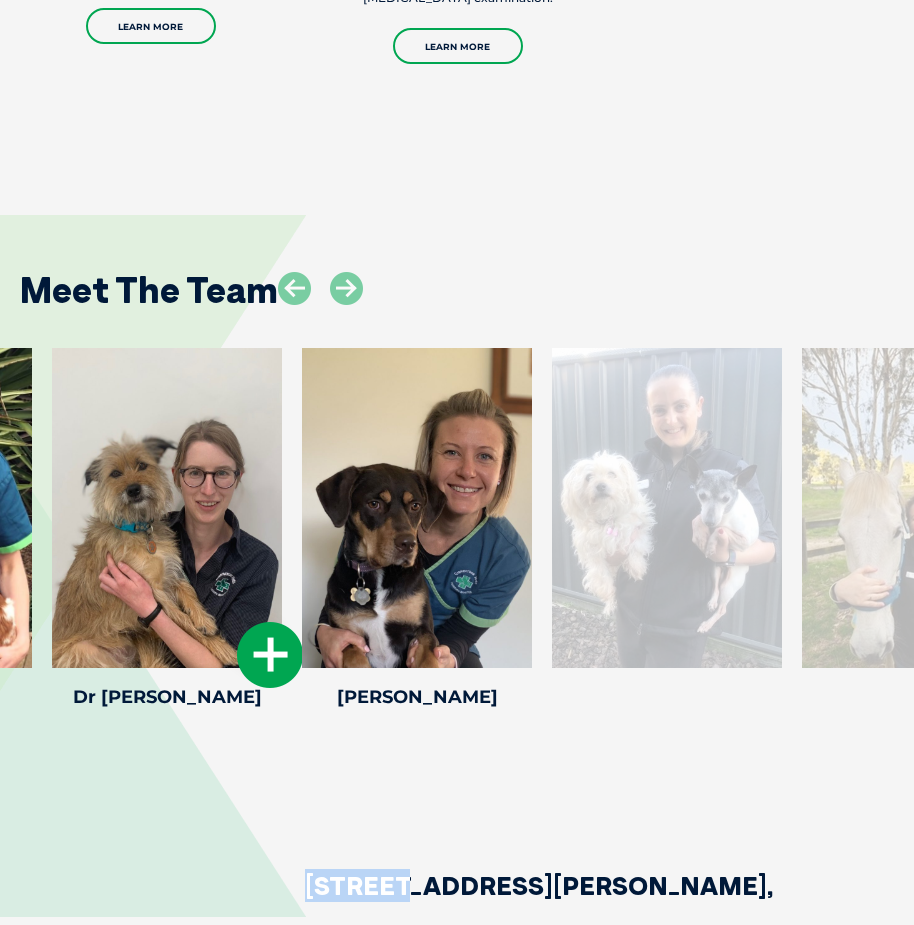 drag, startPoint x: 884, startPoint y: 439, endPoint x: 147, endPoint y: 515, distance: 740.9082 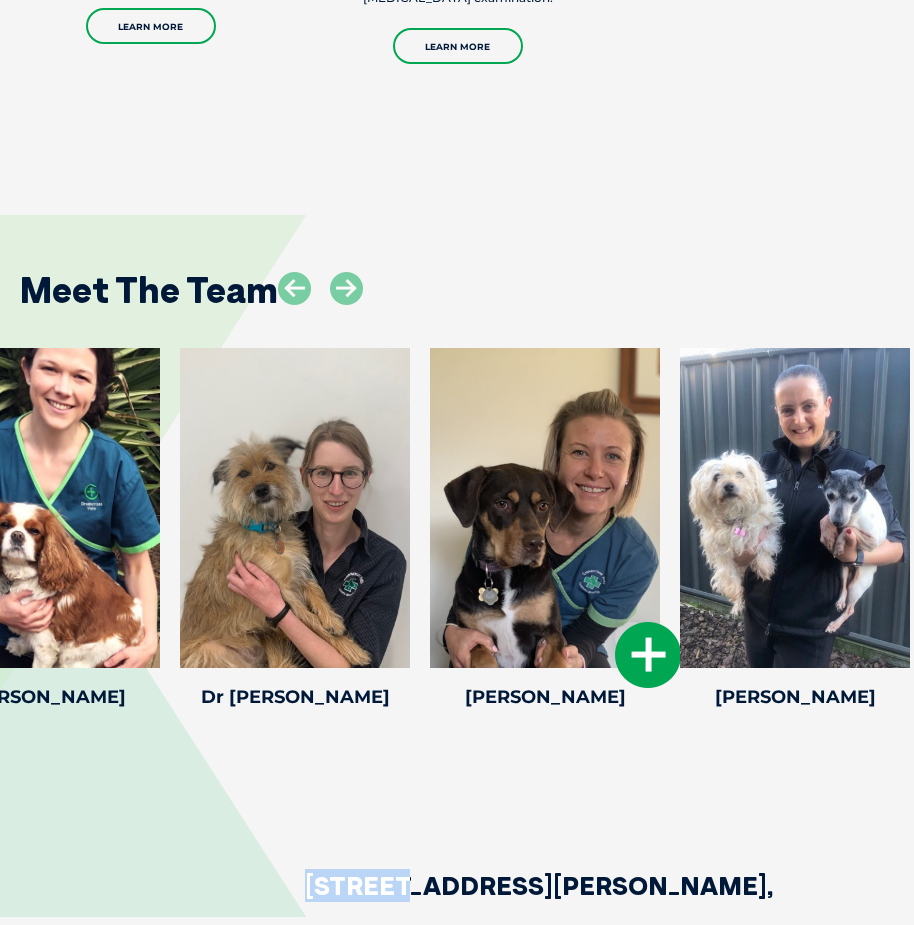 drag, startPoint x: 902, startPoint y: 463, endPoint x: 172, endPoint y: 559, distance: 736.2853 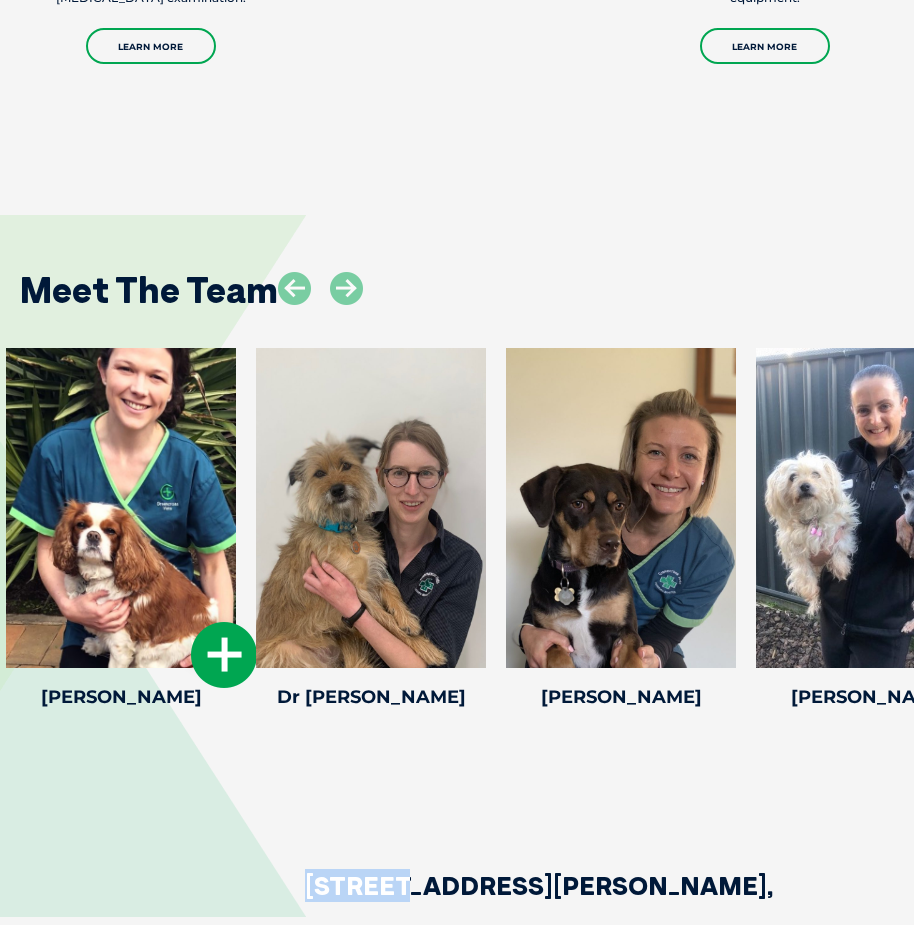 drag, startPoint x: 855, startPoint y: 447, endPoint x: 33, endPoint y: 458, distance: 822.0736 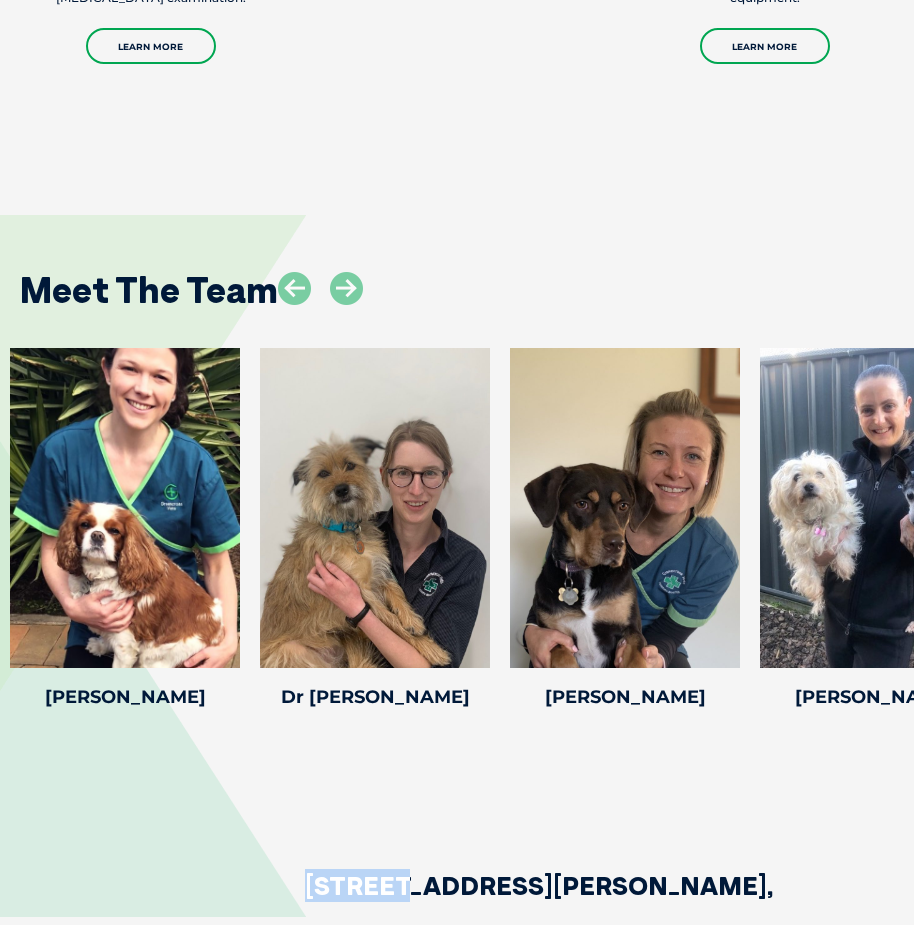 scroll, scrollTop: 3100, scrollLeft: 0, axis: vertical 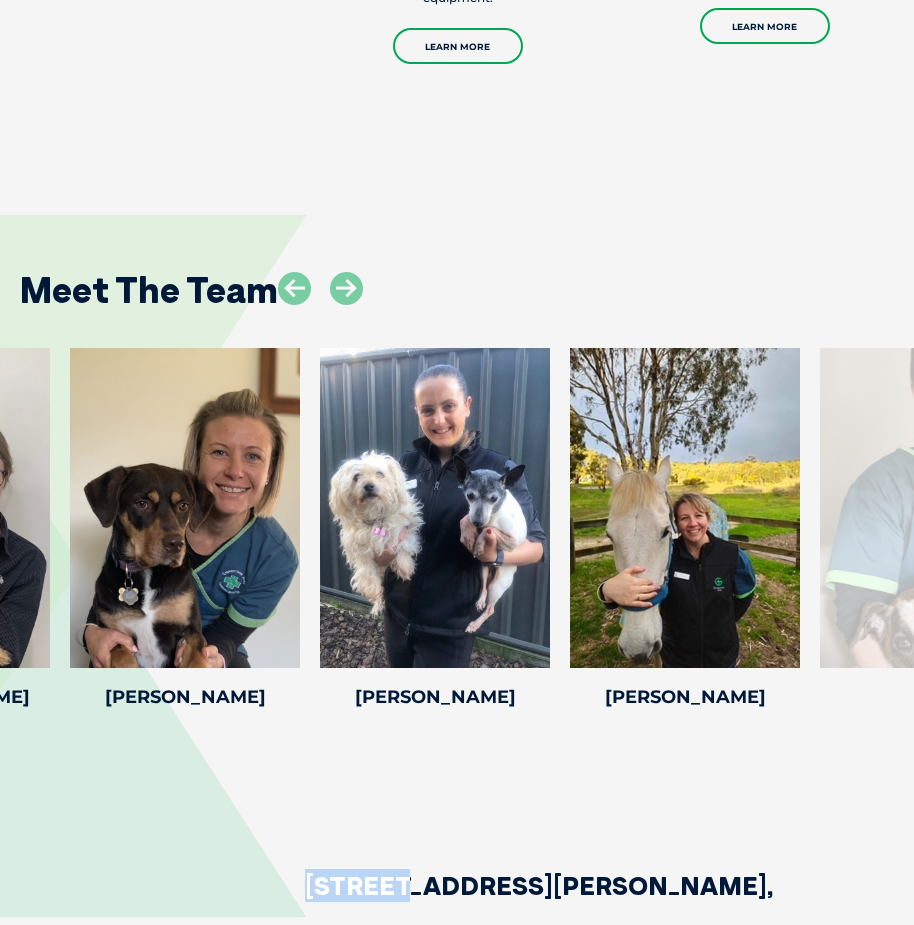 drag, startPoint x: 855, startPoint y: 487, endPoint x: -103, endPoint y: 458, distance: 958.43884 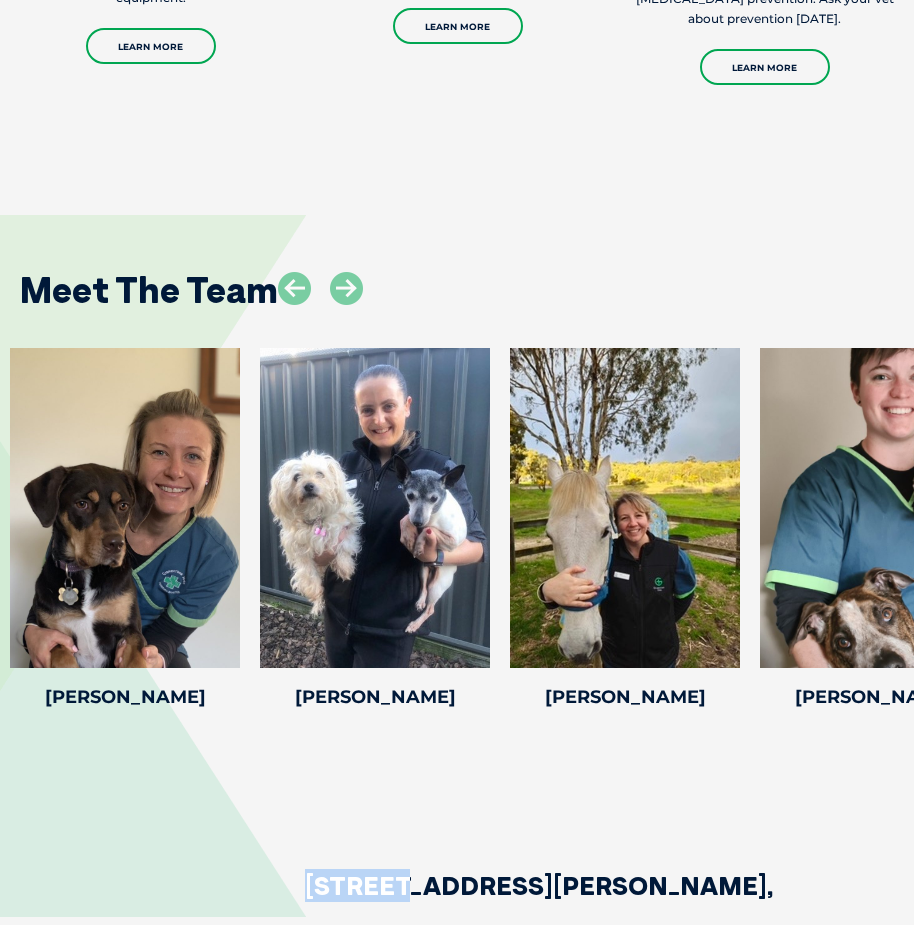 drag, startPoint x: 853, startPoint y: 536, endPoint x: -61, endPoint y: 517, distance: 914.19745 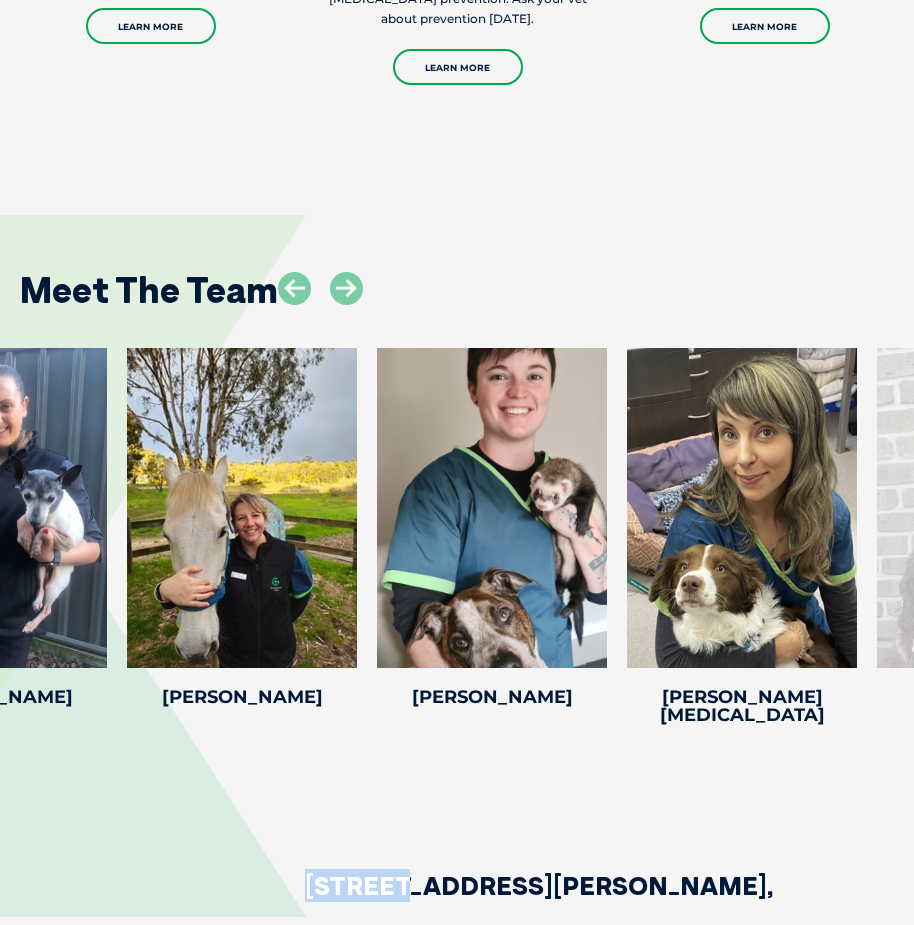 drag, startPoint x: 812, startPoint y: 546, endPoint x: -62, endPoint y: 489, distance: 875.85675 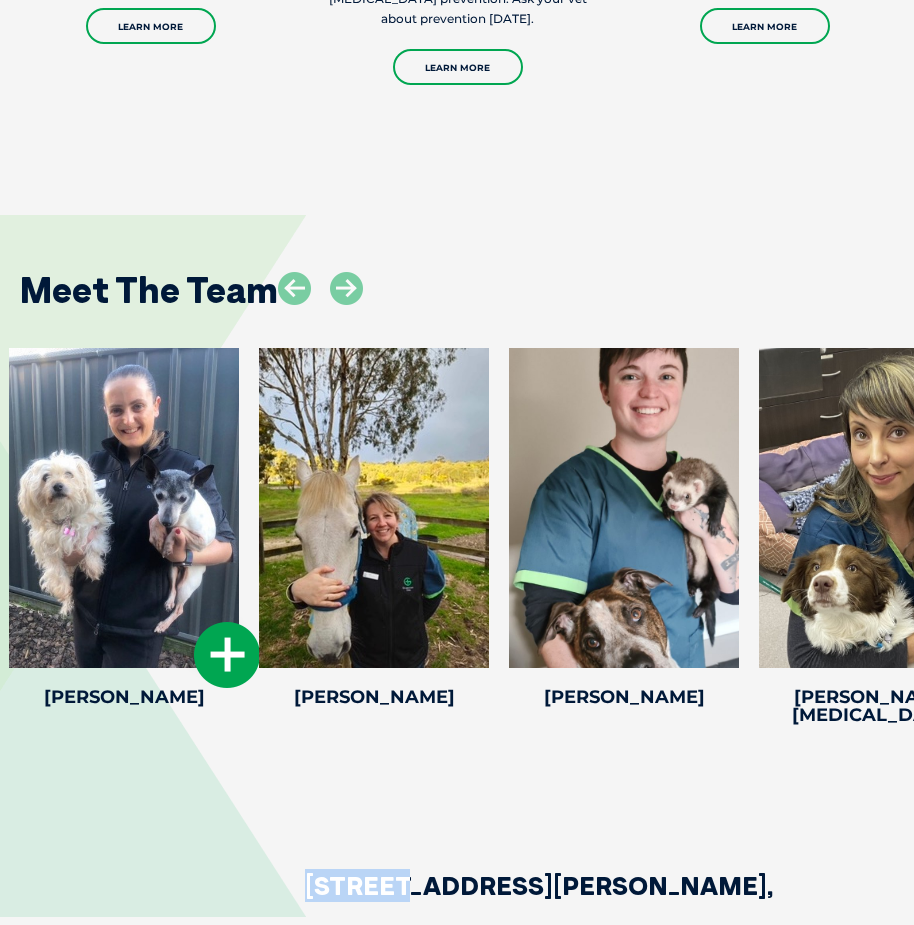 drag, startPoint x: 864, startPoint y: 493, endPoint x: 38, endPoint y: 474, distance: 826.2185 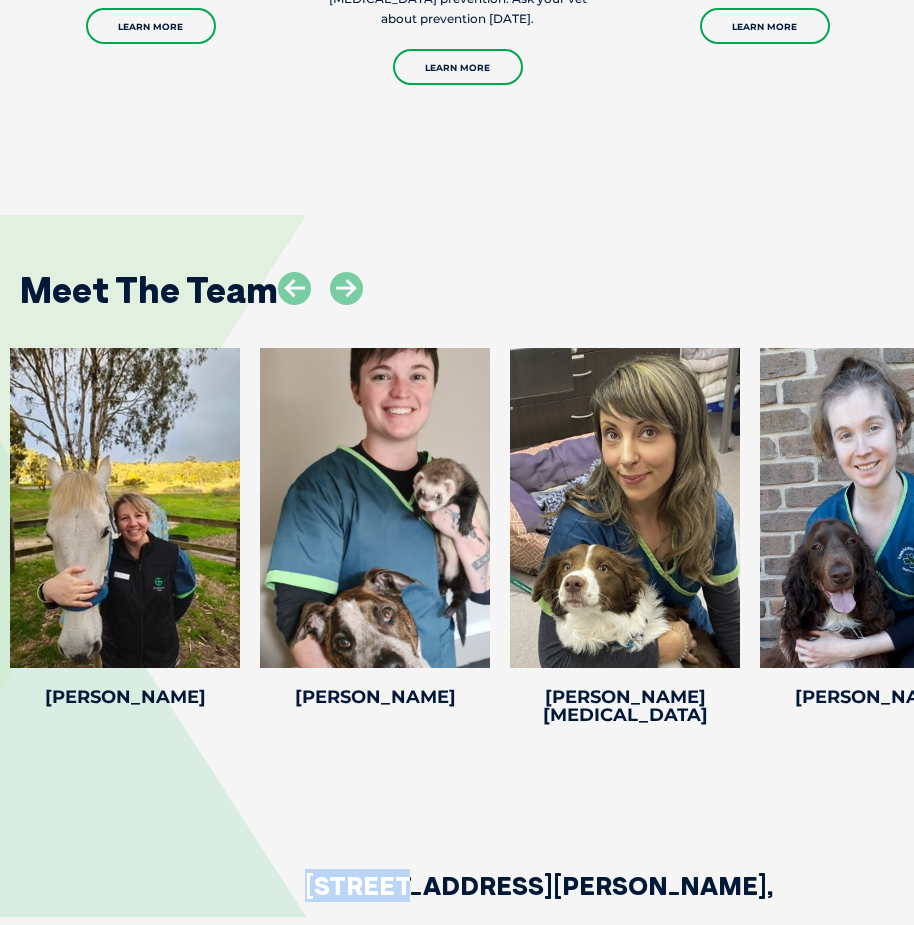 drag, startPoint x: 765, startPoint y: 485, endPoint x: -170, endPoint y: 480, distance: 935.01337 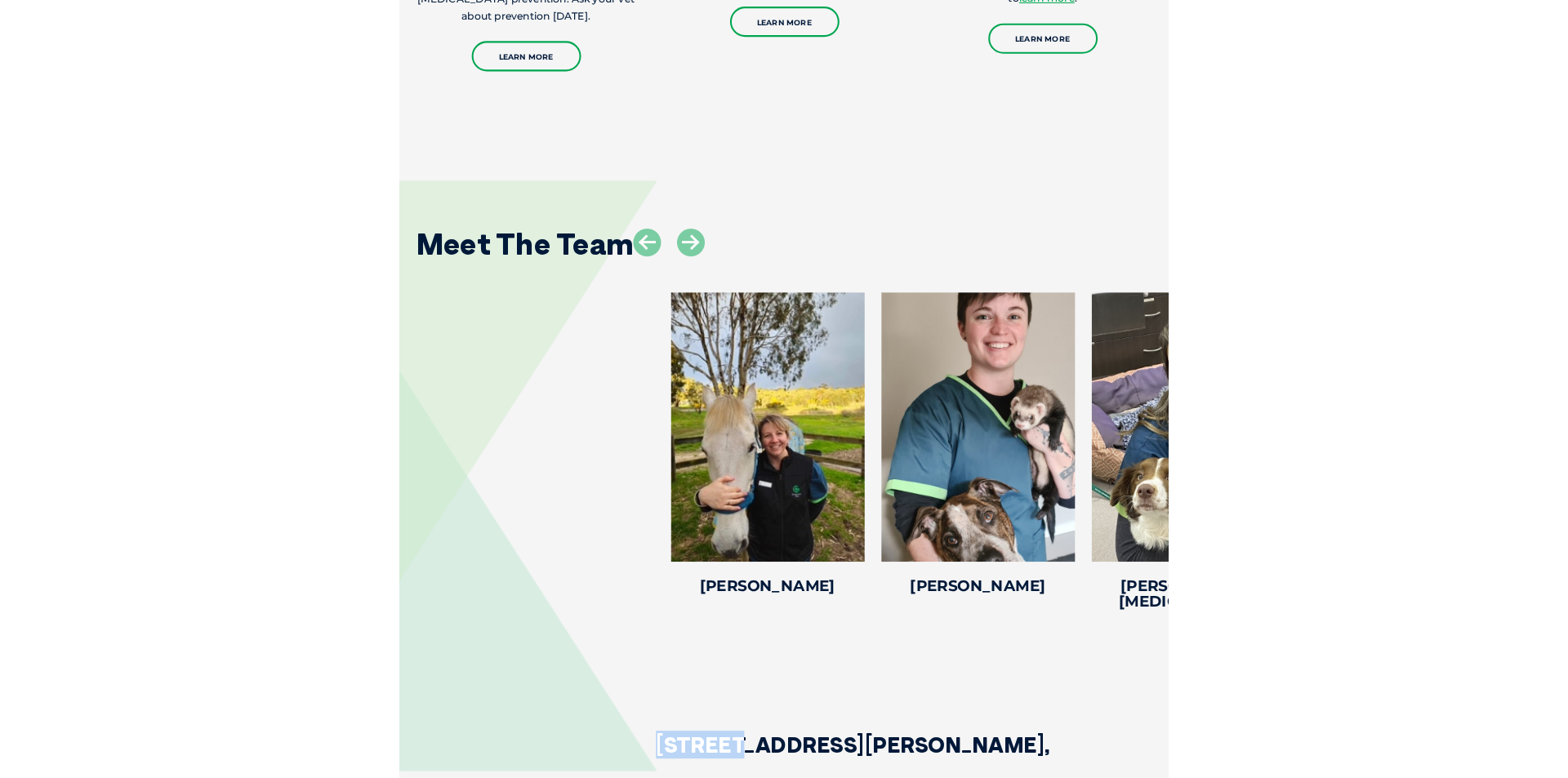 scroll, scrollTop: 2559, scrollLeft: 0, axis: vertical 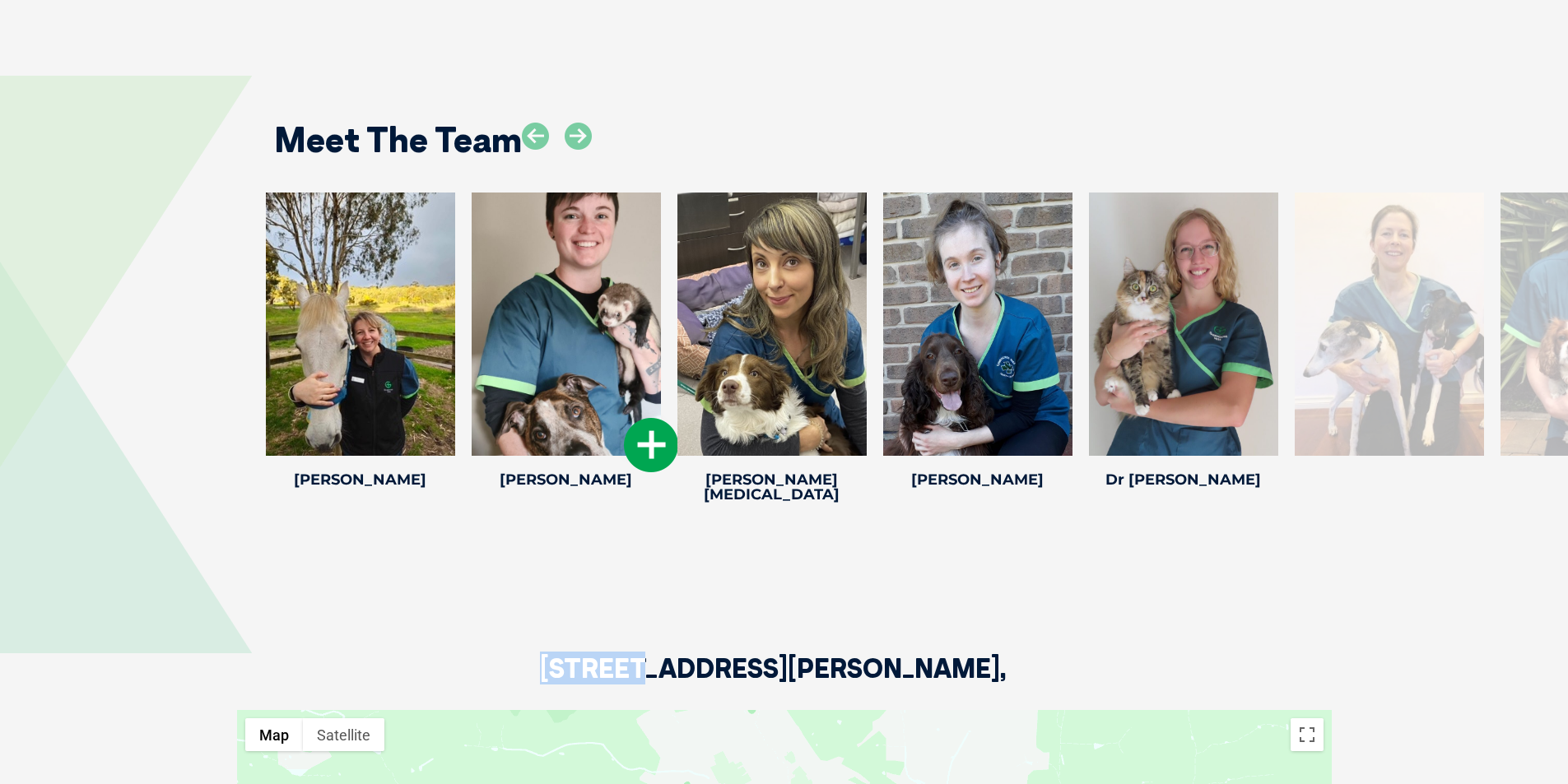 click at bounding box center (651, 445) 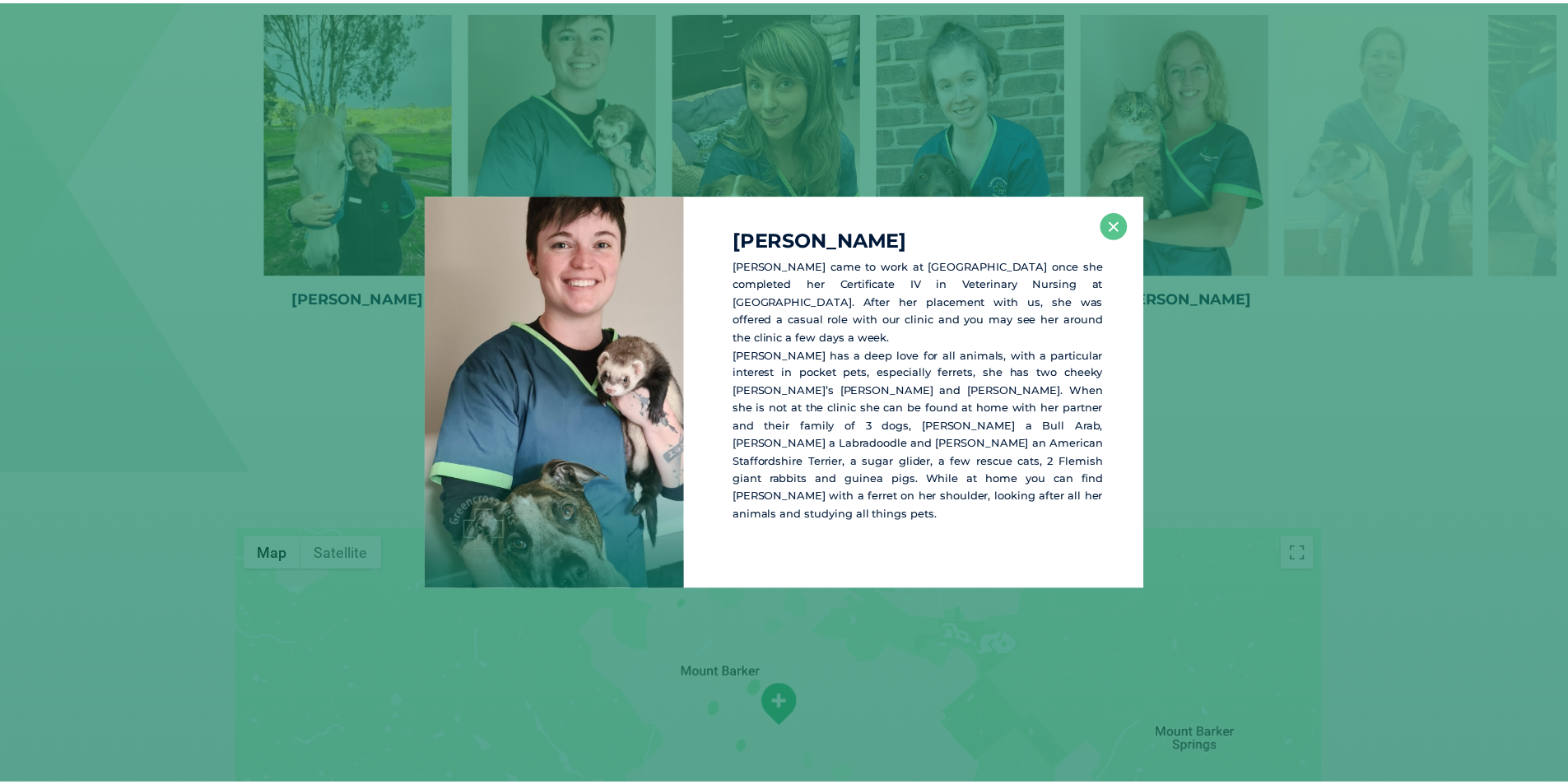 scroll, scrollTop: 2761, scrollLeft: 0, axis: vertical 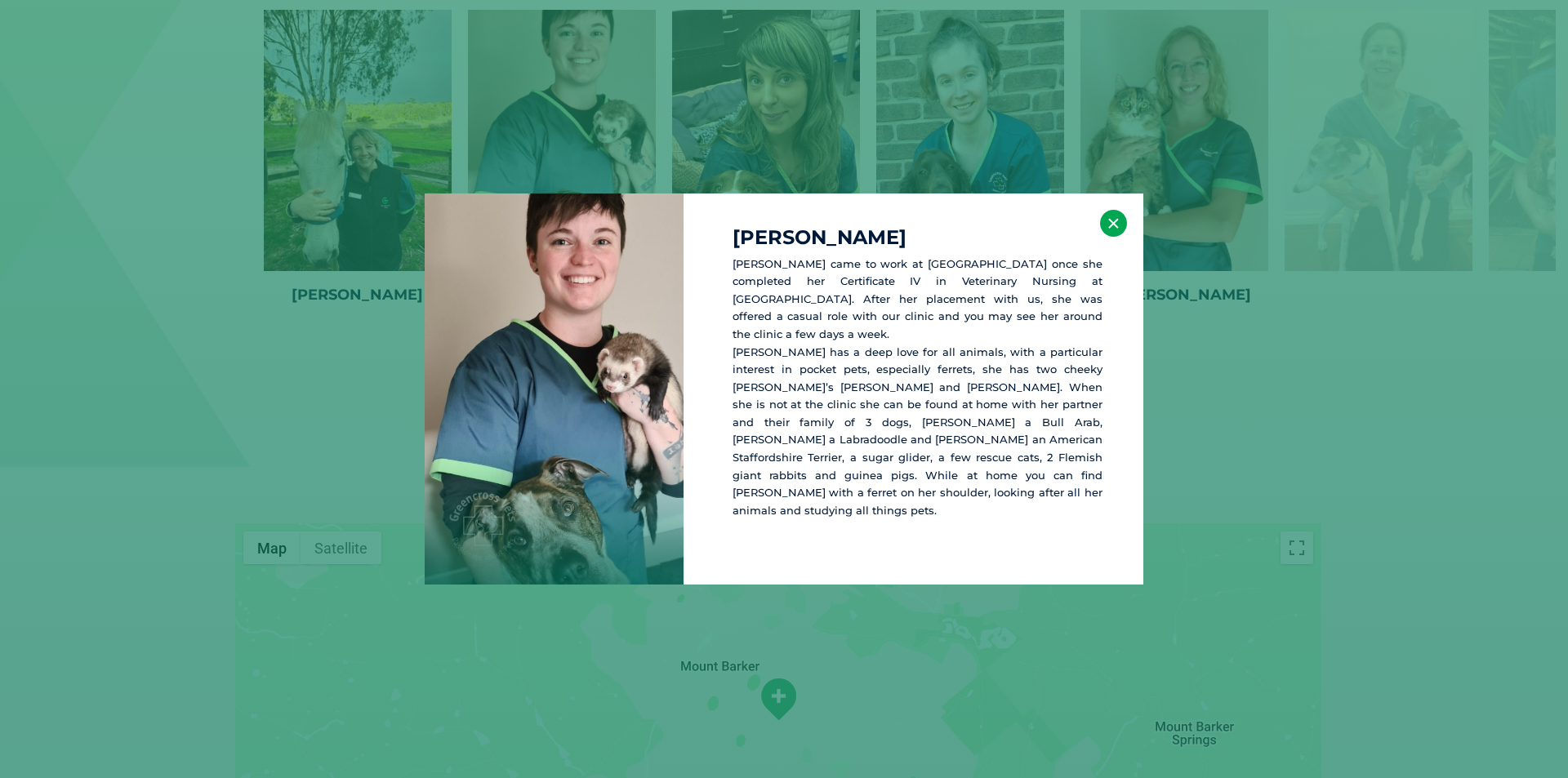 click on "×" at bounding box center [1113, 223] 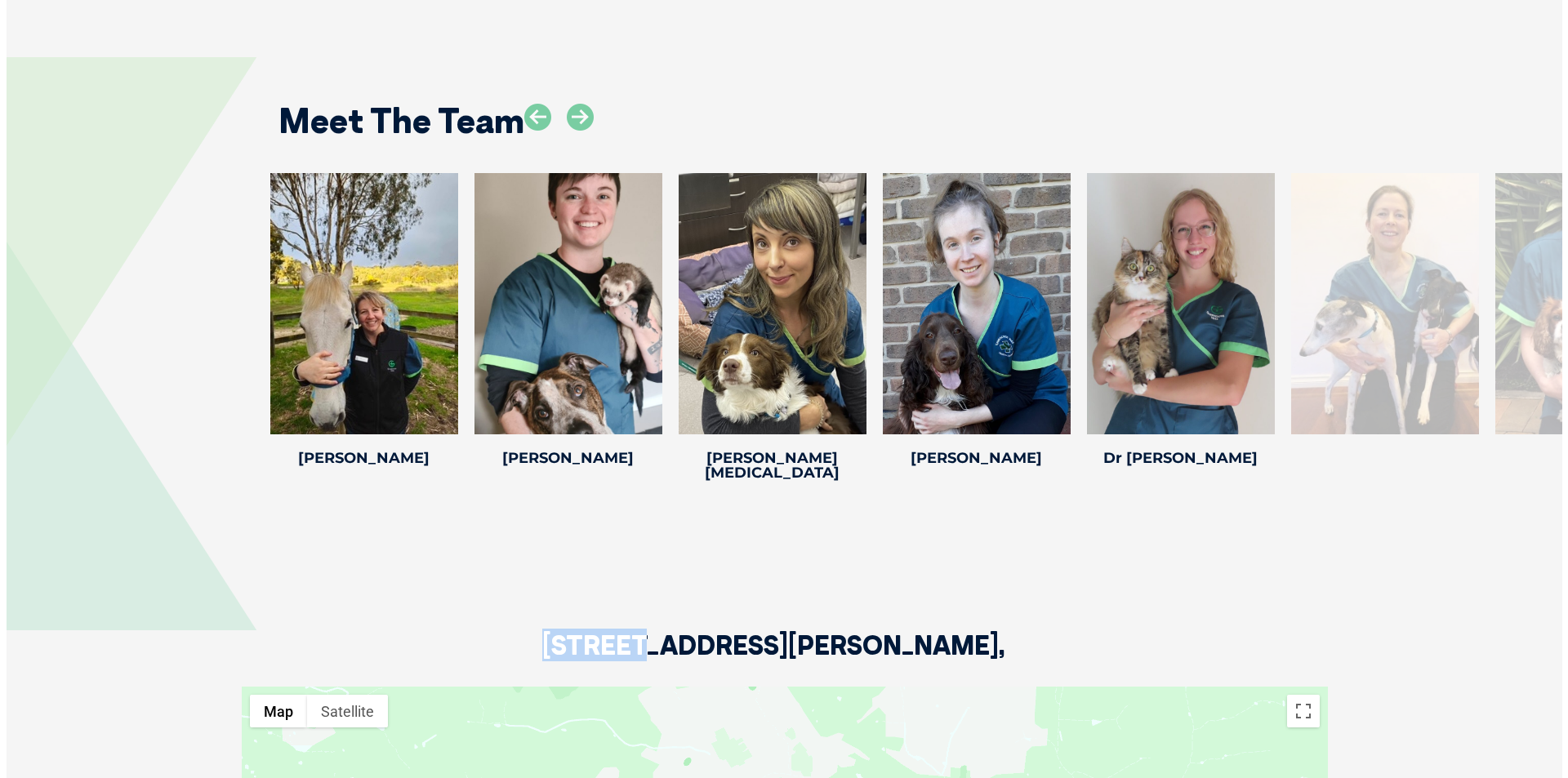 scroll, scrollTop: 2413, scrollLeft: 0, axis: vertical 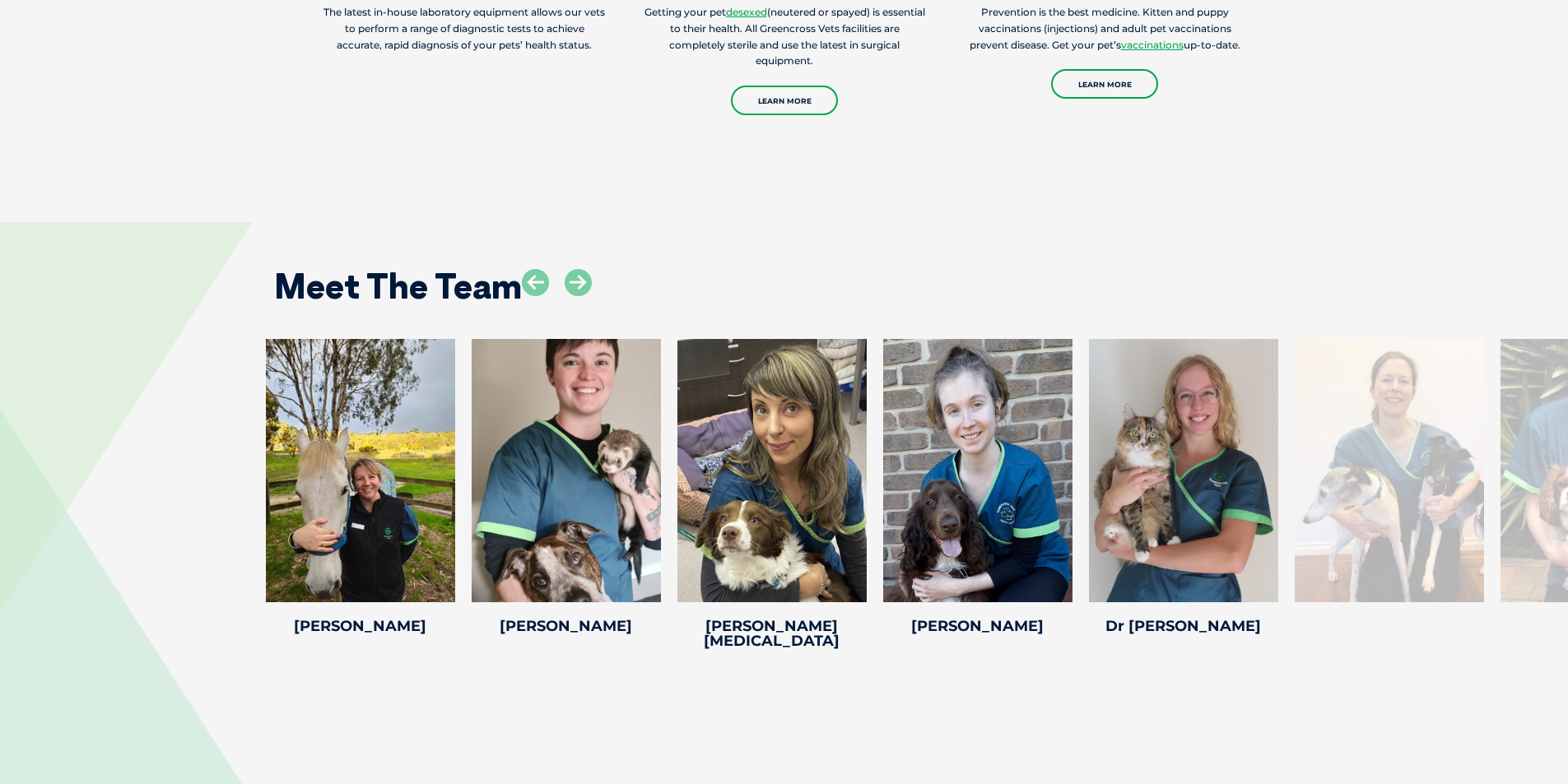 click on "Courtney Earl
Courtney Earl
Veterinary Nurse
Courtney joined the team at Greencross Vets Wellington Road in 2024 after starting her vet nursing career 3 years ago as a Trainee Nurse, while studying her Certificate IV in Veterinary Nursing. Having grown up in the Adelaide Hills surrounded by animals both large and small, her love of animals and dream of working in the veterinary industry began at an early age.
She currently lives with 2 dogs, an energetic and mischievous fox terrier cross named Jock and a sweet and gentle mixed breed named Ellie, both of whom have been well known to the staff at Greencross Wellington Road for many years. She also lives with 2 cats called Lucy and Smudge who are 17 and 9.
When not at work, Courtney loves playing netball, highland dancing and spending time with her pets.
Sarah Evans" at bounding box center (784, 498) 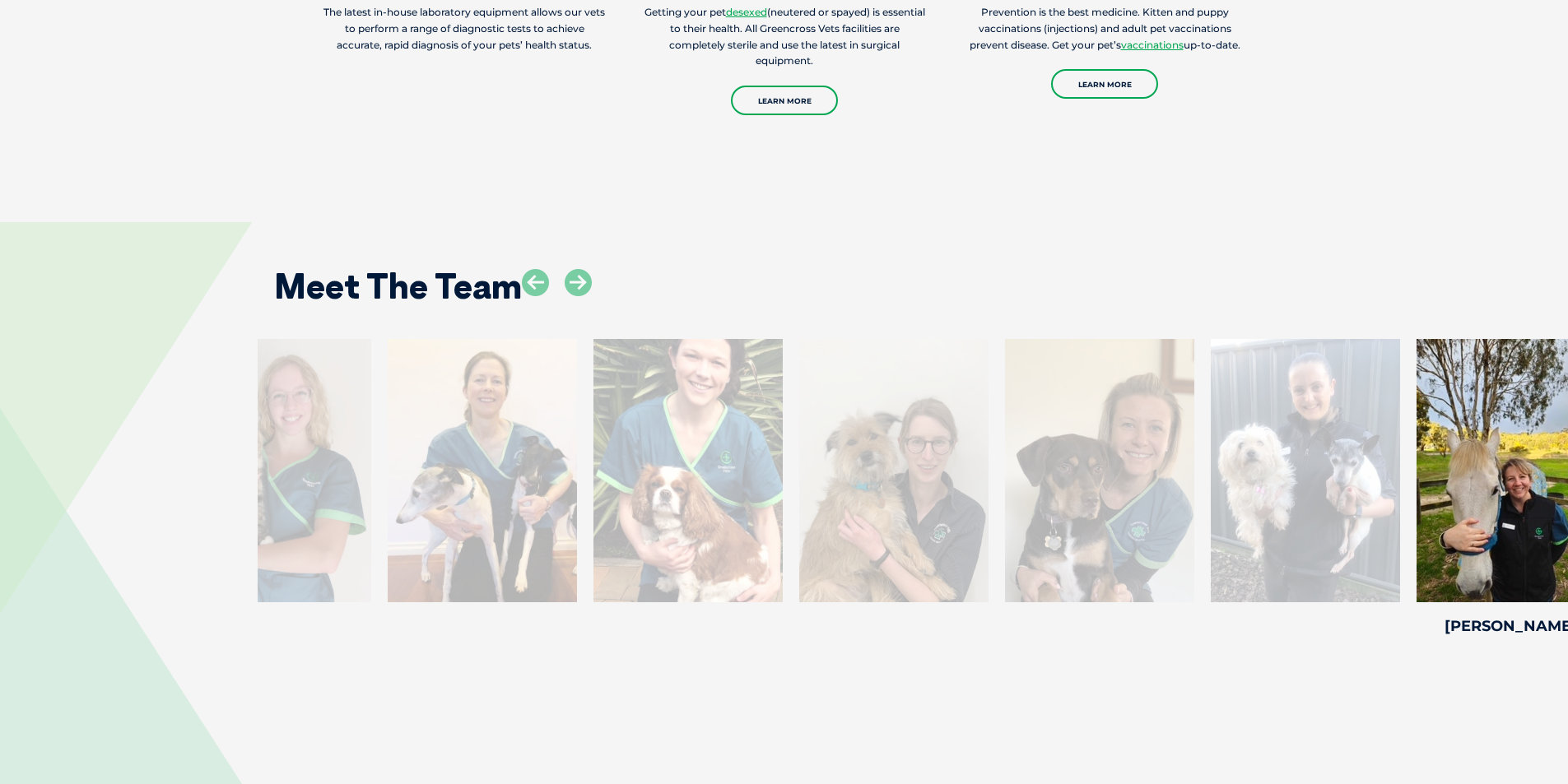 drag, startPoint x: 374, startPoint y: 432, endPoint x: 1580, endPoint y: 587, distance: 1215.9198 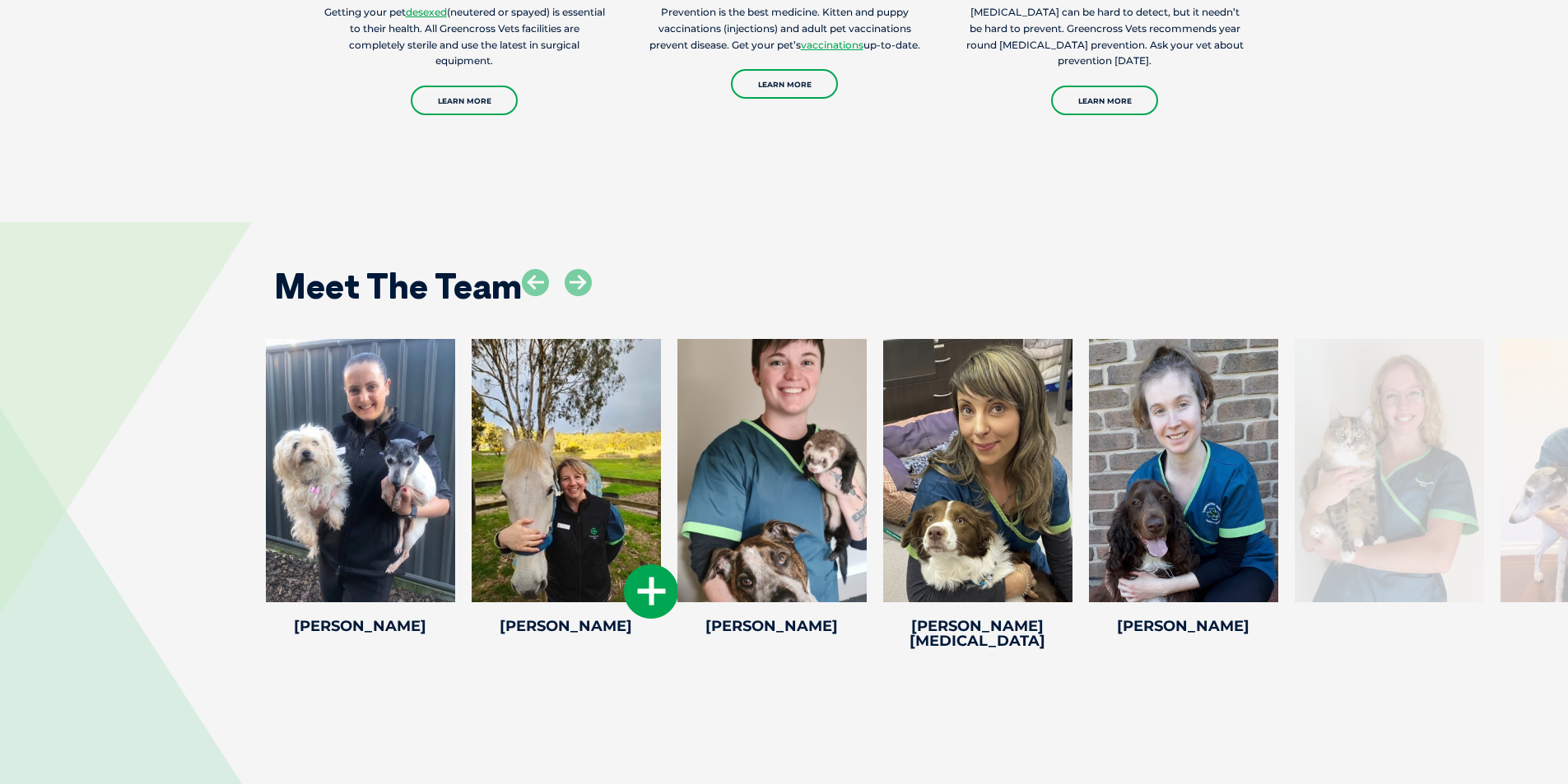 click at bounding box center [566, 471] 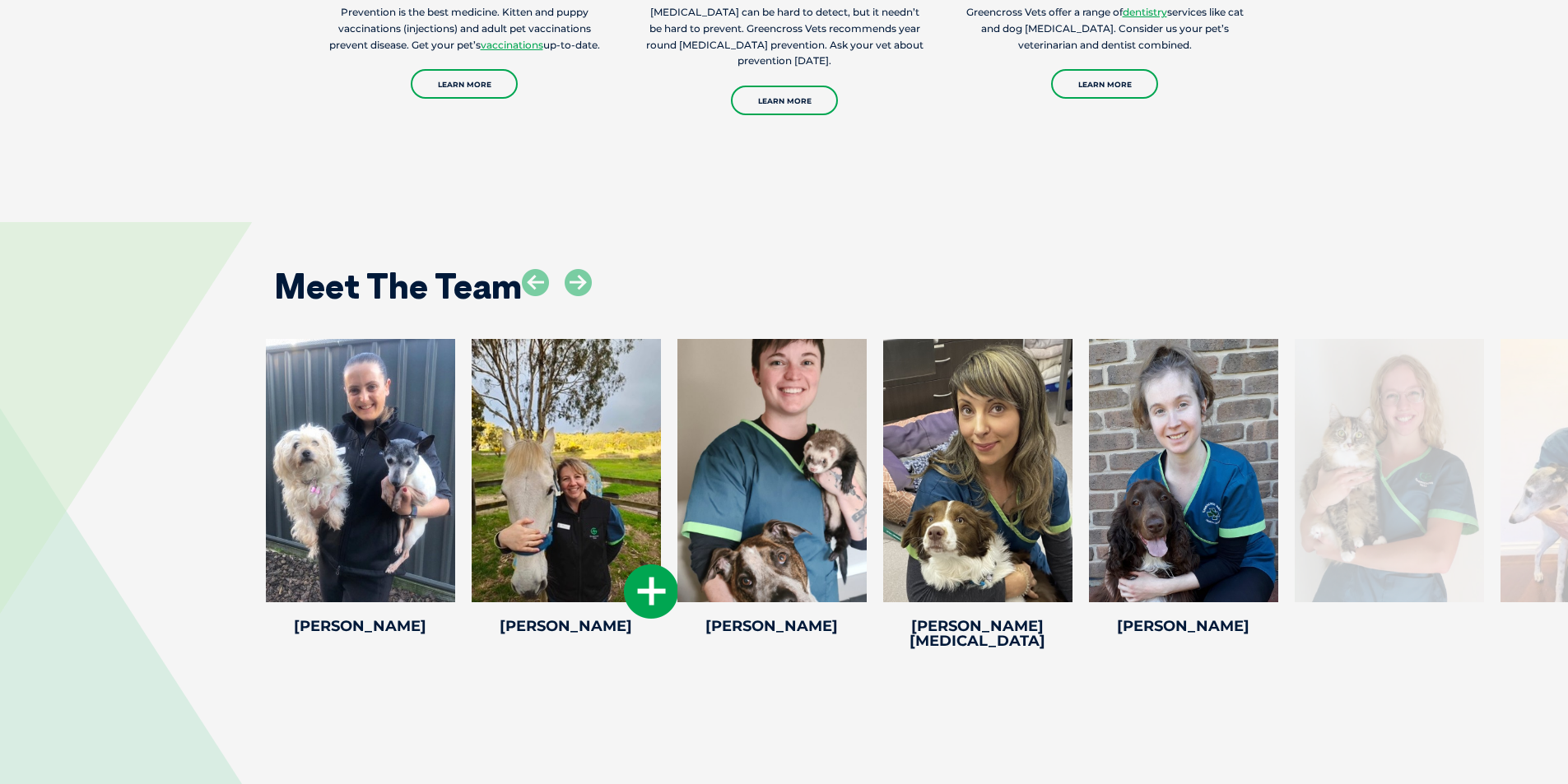 click at bounding box center [651, 591] 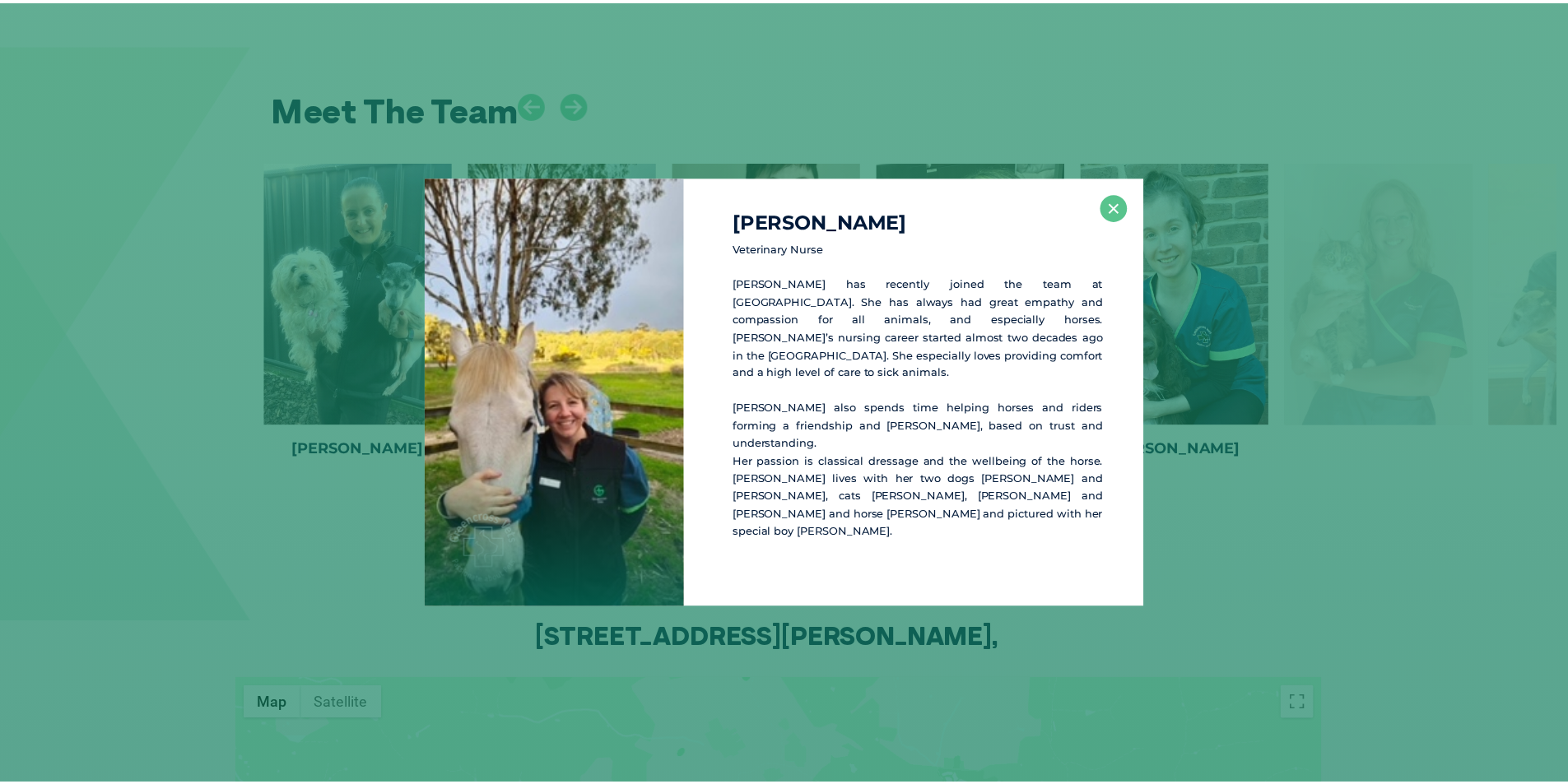 scroll, scrollTop: 2614, scrollLeft: 0, axis: vertical 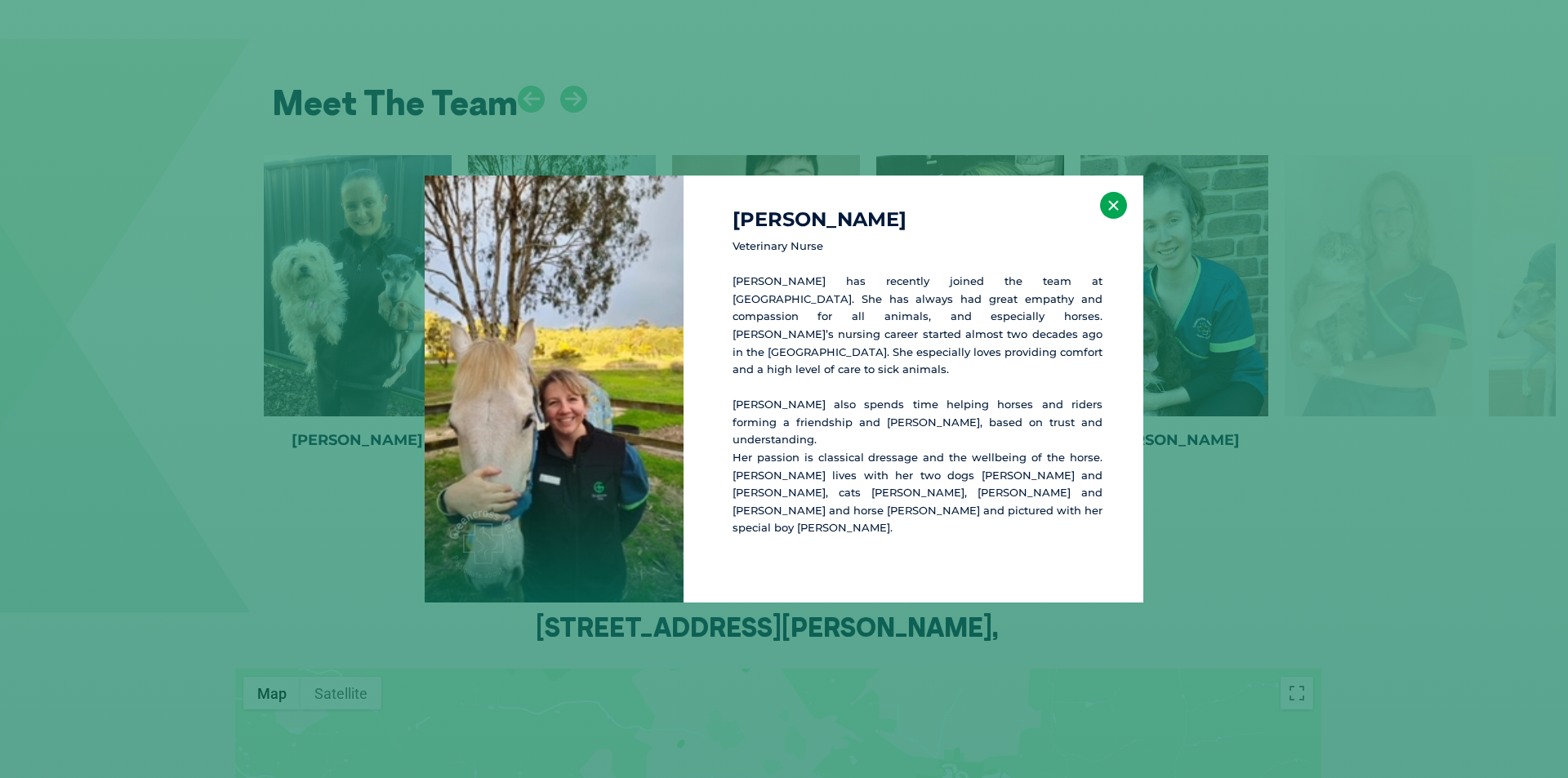 click on "×" at bounding box center [1113, 205] 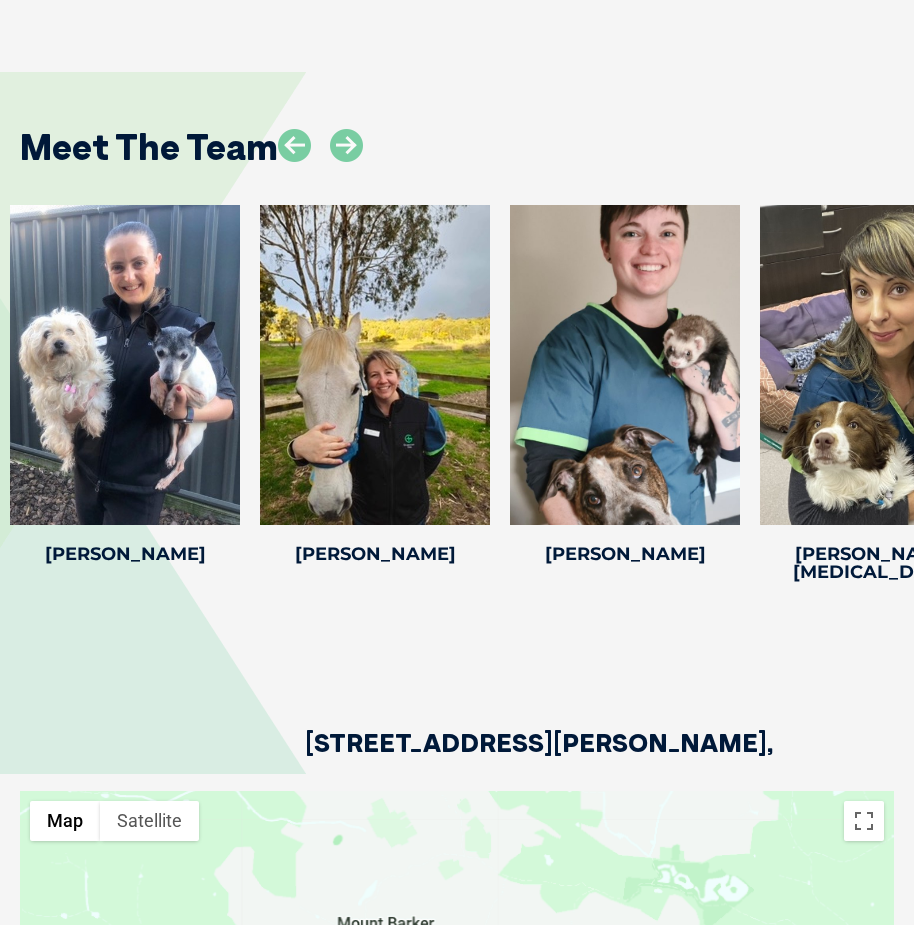 scroll, scrollTop: 3843, scrollLeft: 0, axis: vertical 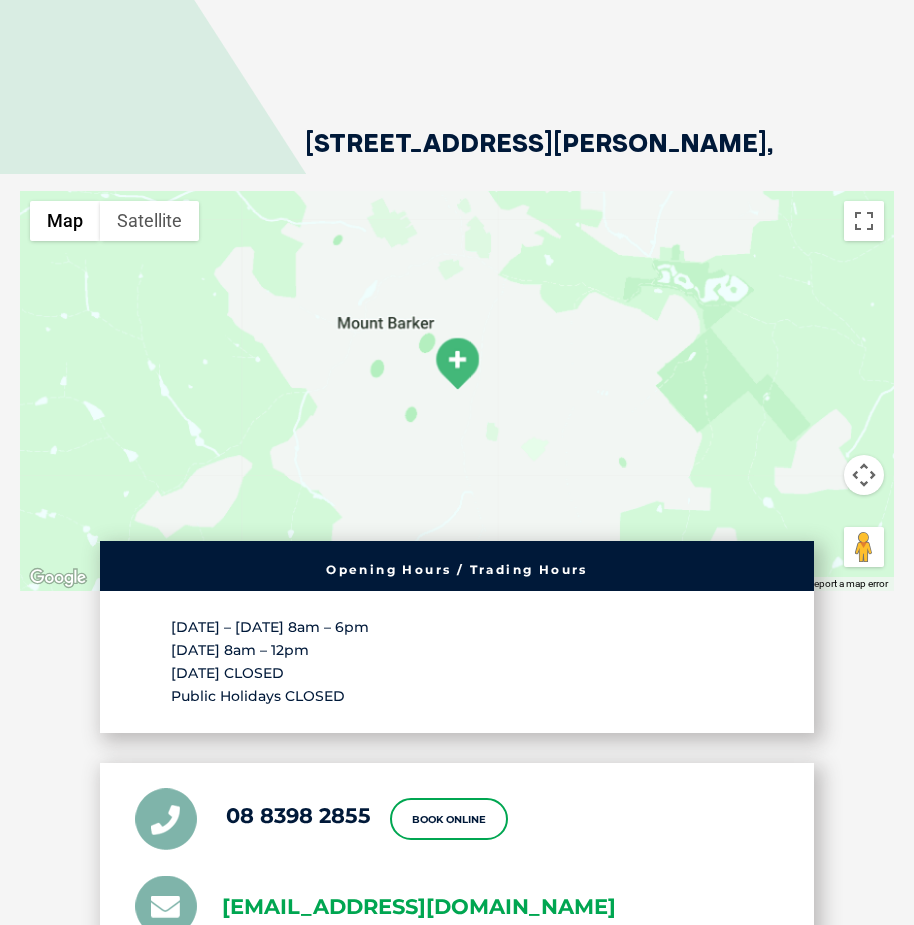drag, startPoint x: 280, startPoint y: 825, endPoint x: 255, endPoint y: 828, distance: 25.179358 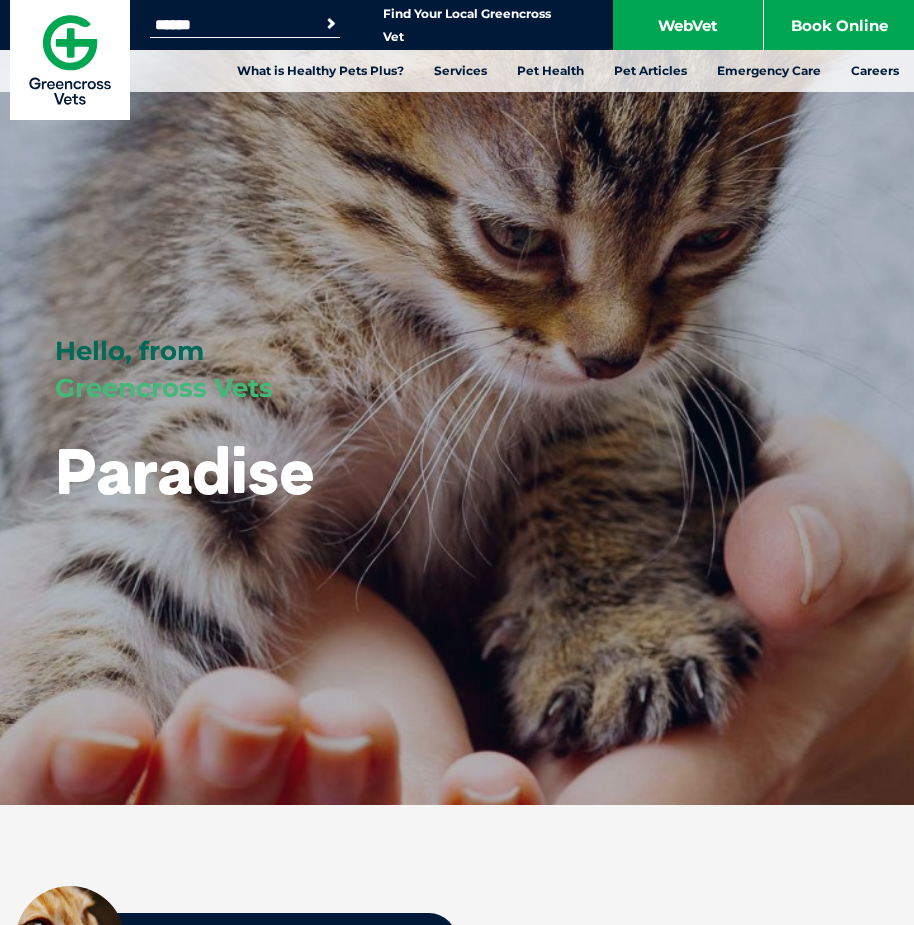 scroll, scrollTop: 0, scrollLeft: 0, axis: both 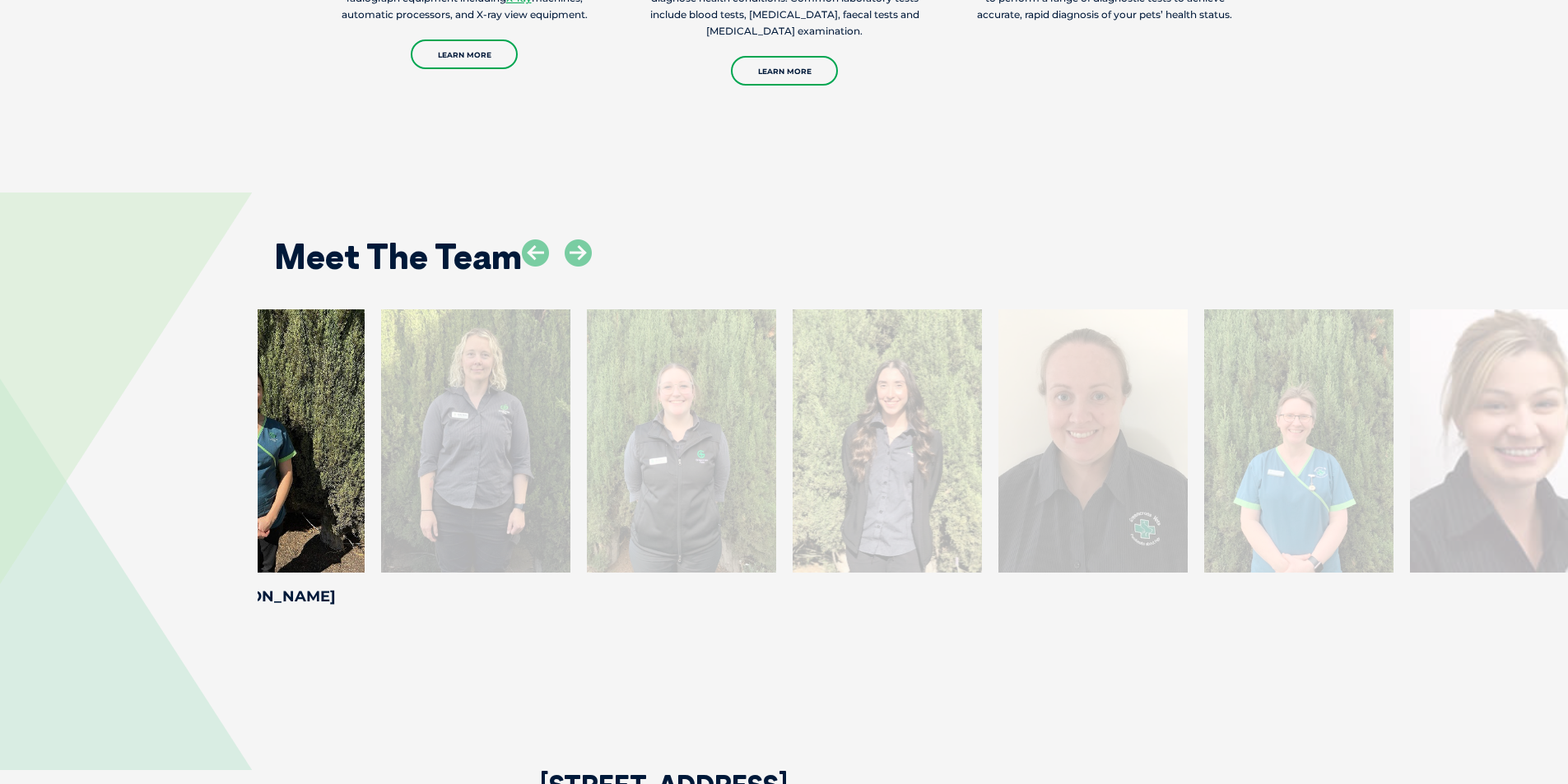 drag, startPoint x: 1229, startPoint y: 404, endPoint x: 446, endPoint y: 390, distance: 783.1251 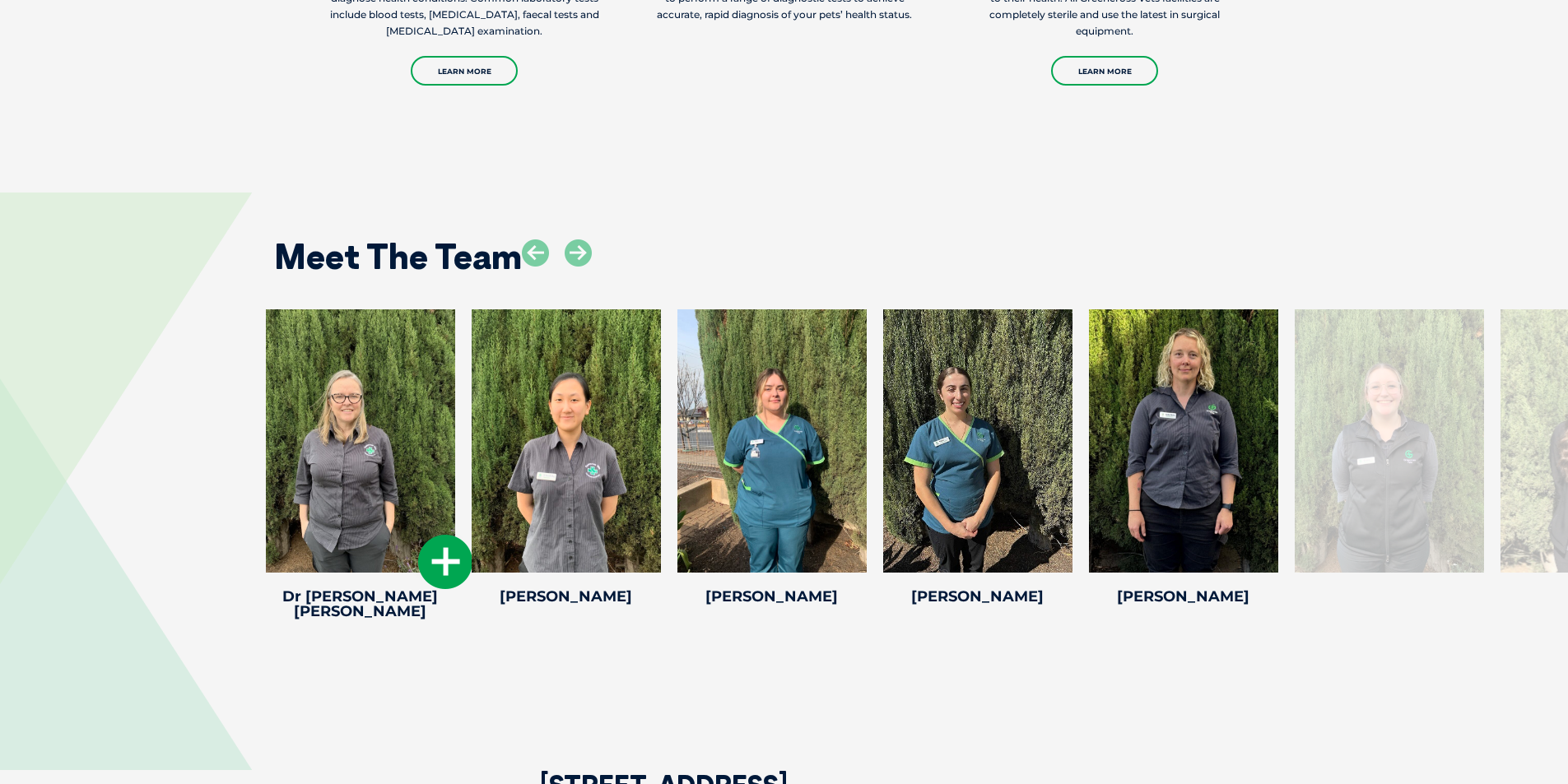 drag, startPoint x: 1236, startPoint y: 370, endPoint x: 329, endPoint y: 330, distance: 907.8816 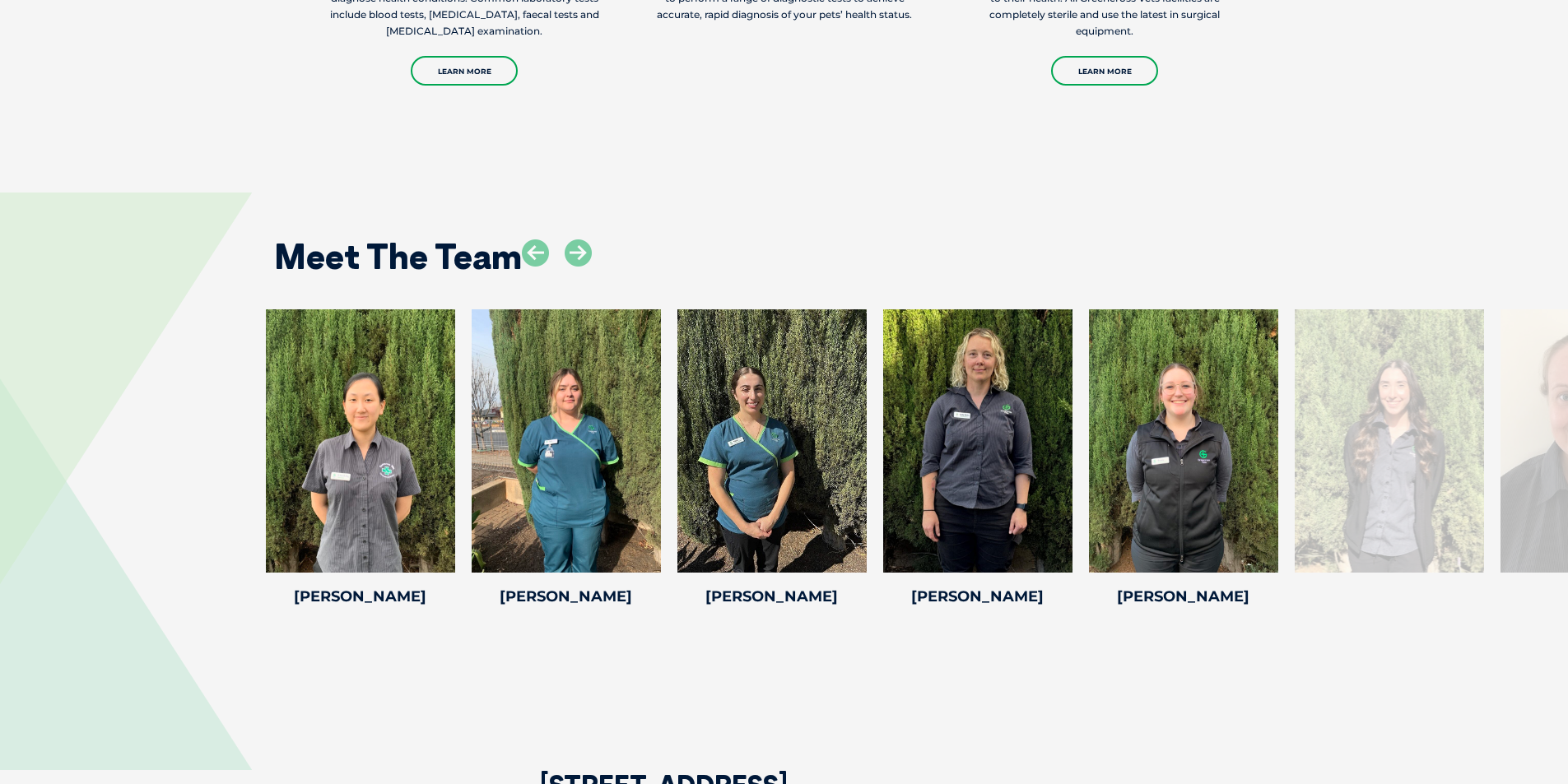 drag, startPoint x: 1180, startPoint y: 386, endPoint x: 0, endPoint y: 374, distance: 1180.061 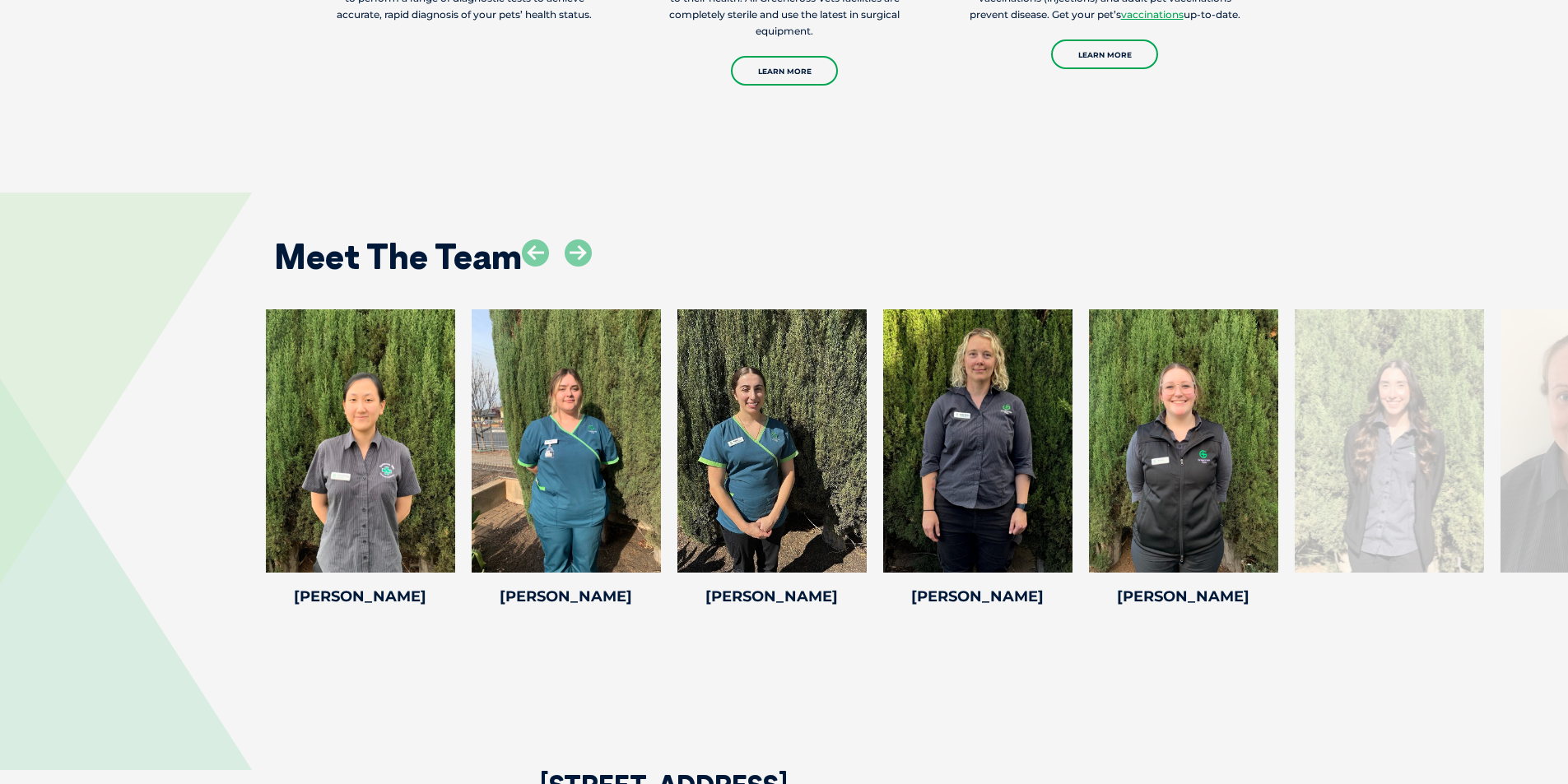 click at bounding box center [1595, 441] 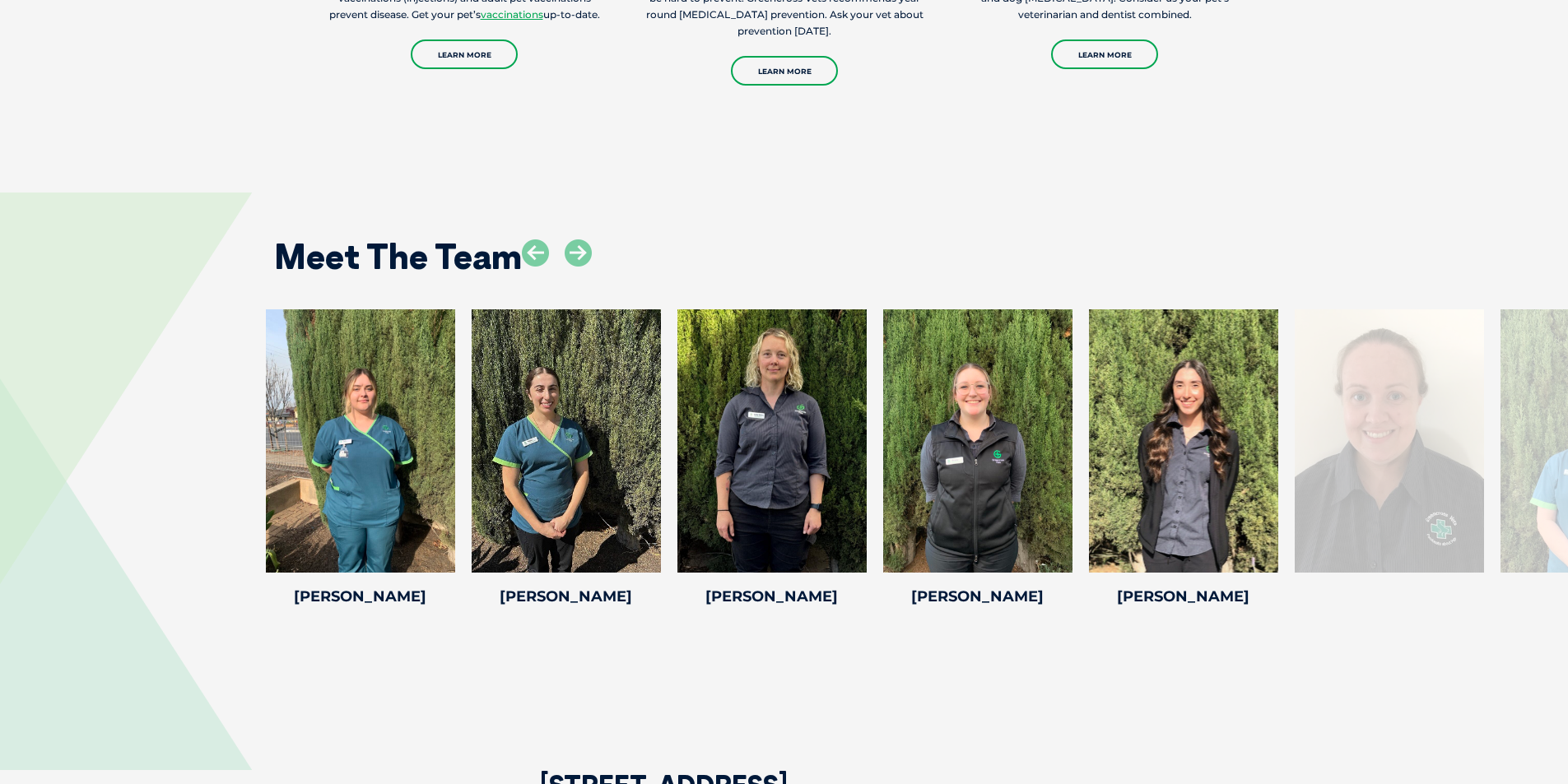 drag, startPoint x: 1310, startPoint y: 403, endPoint x: 1300, endPoint y: 555, distance: 152.32859 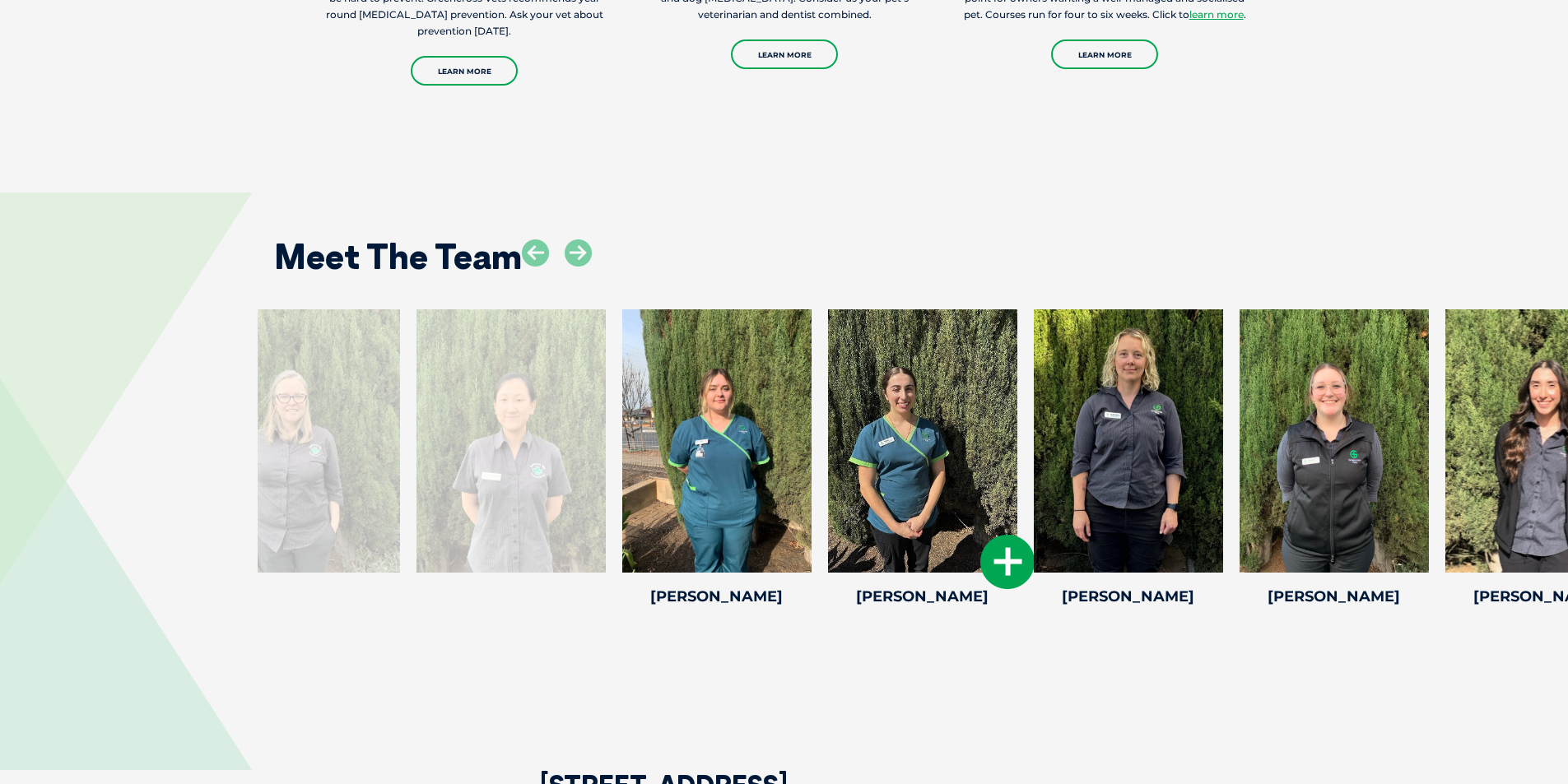 drag, startPoint x: 577, startPoint y: 424, endPoint x: 975, endPoint y: 443, distance: 398.45326 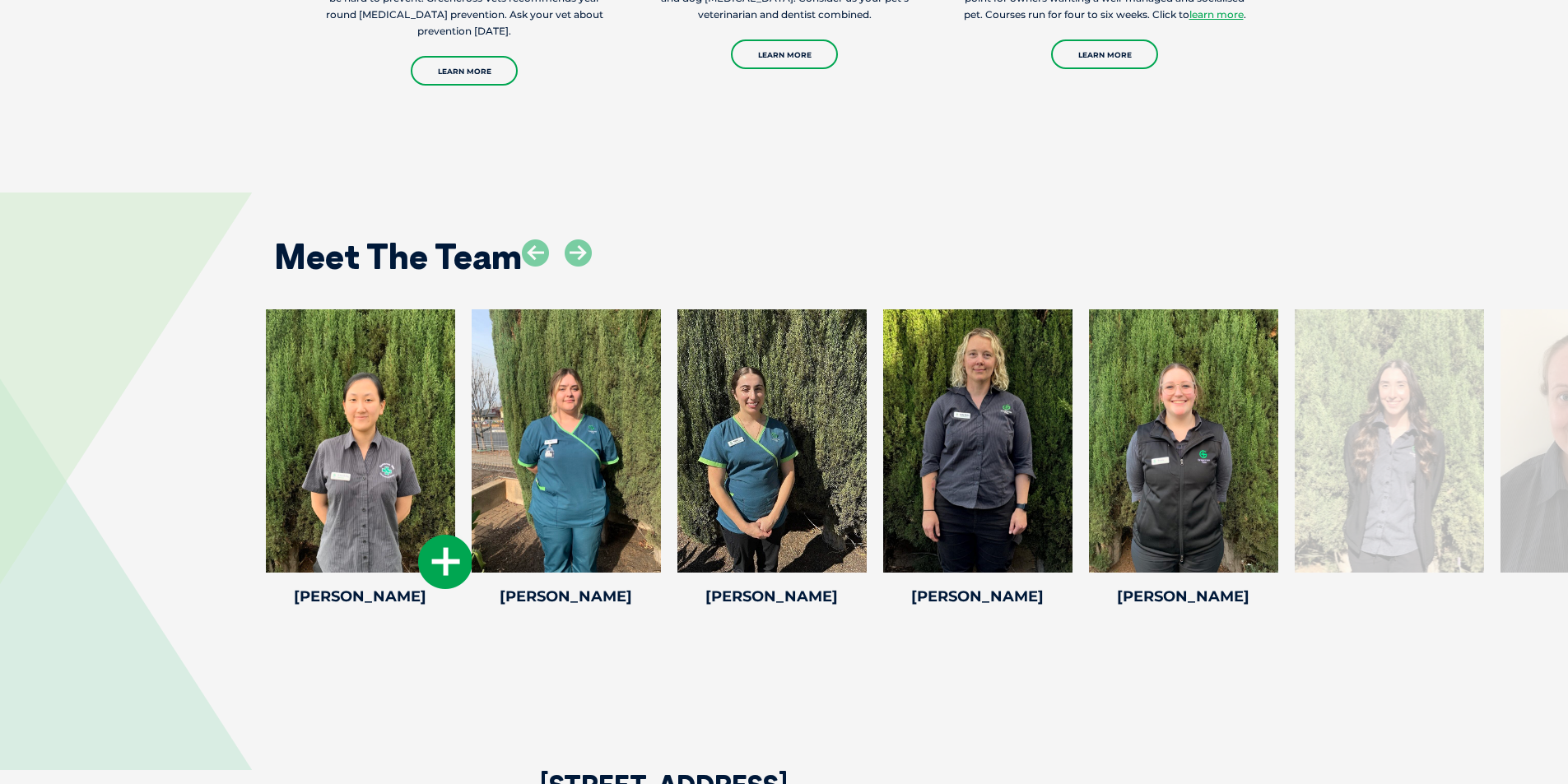 click at bounding box center (445, 562) 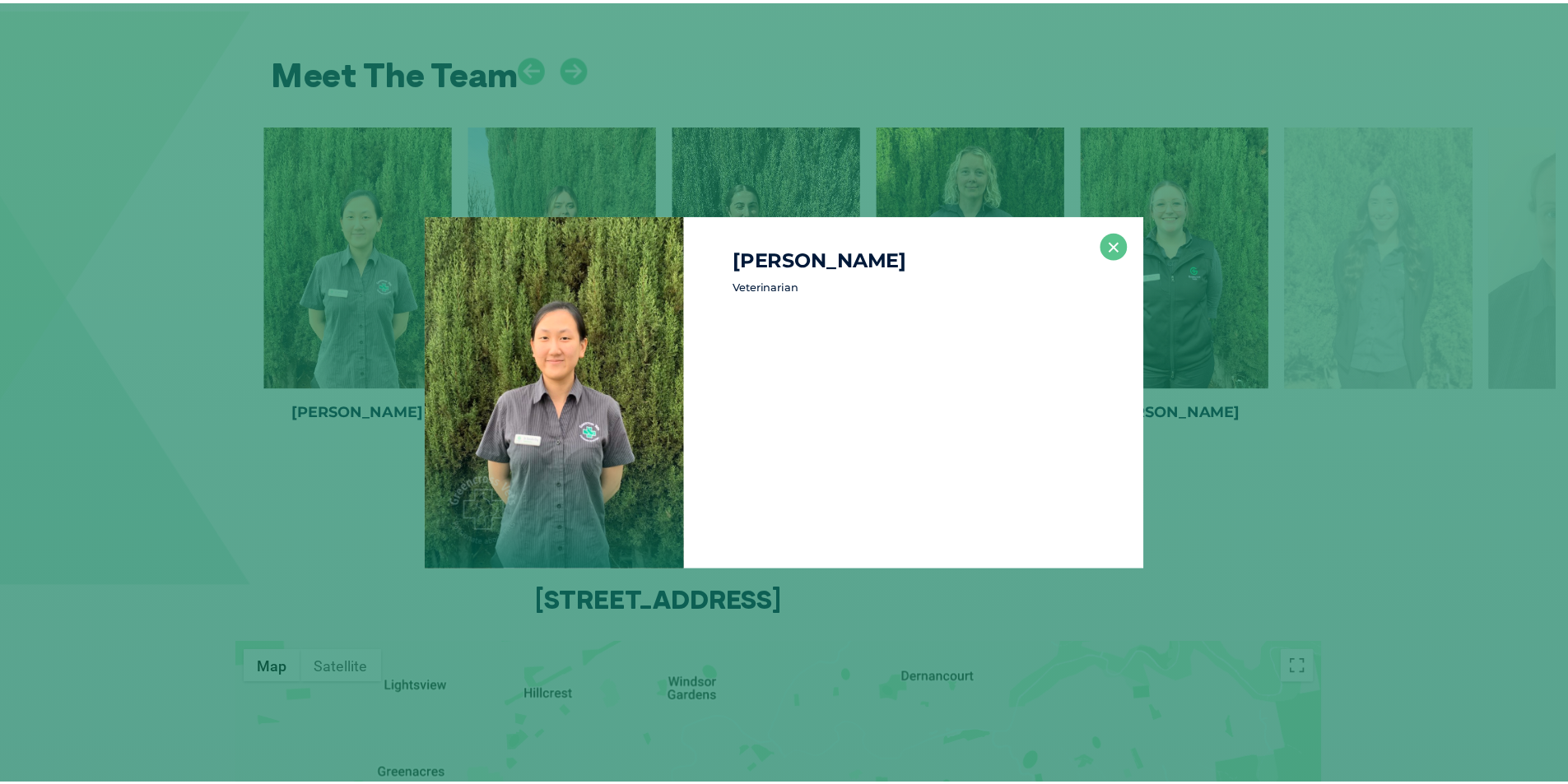 scroll, scrollTop: 3064, scrollLeft: 0, axis: vertical 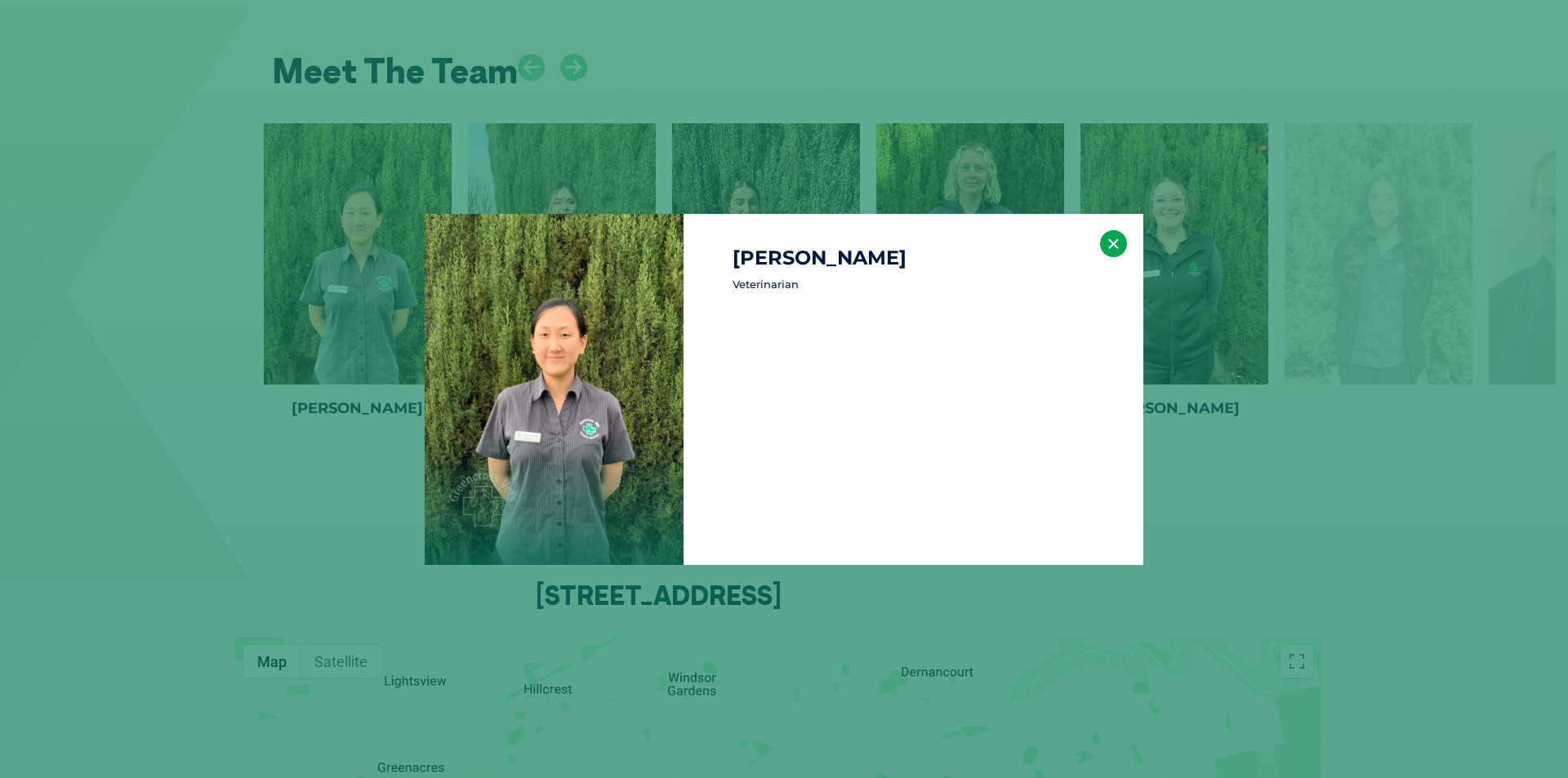 click on "×" at bounding box center (1113, 243) 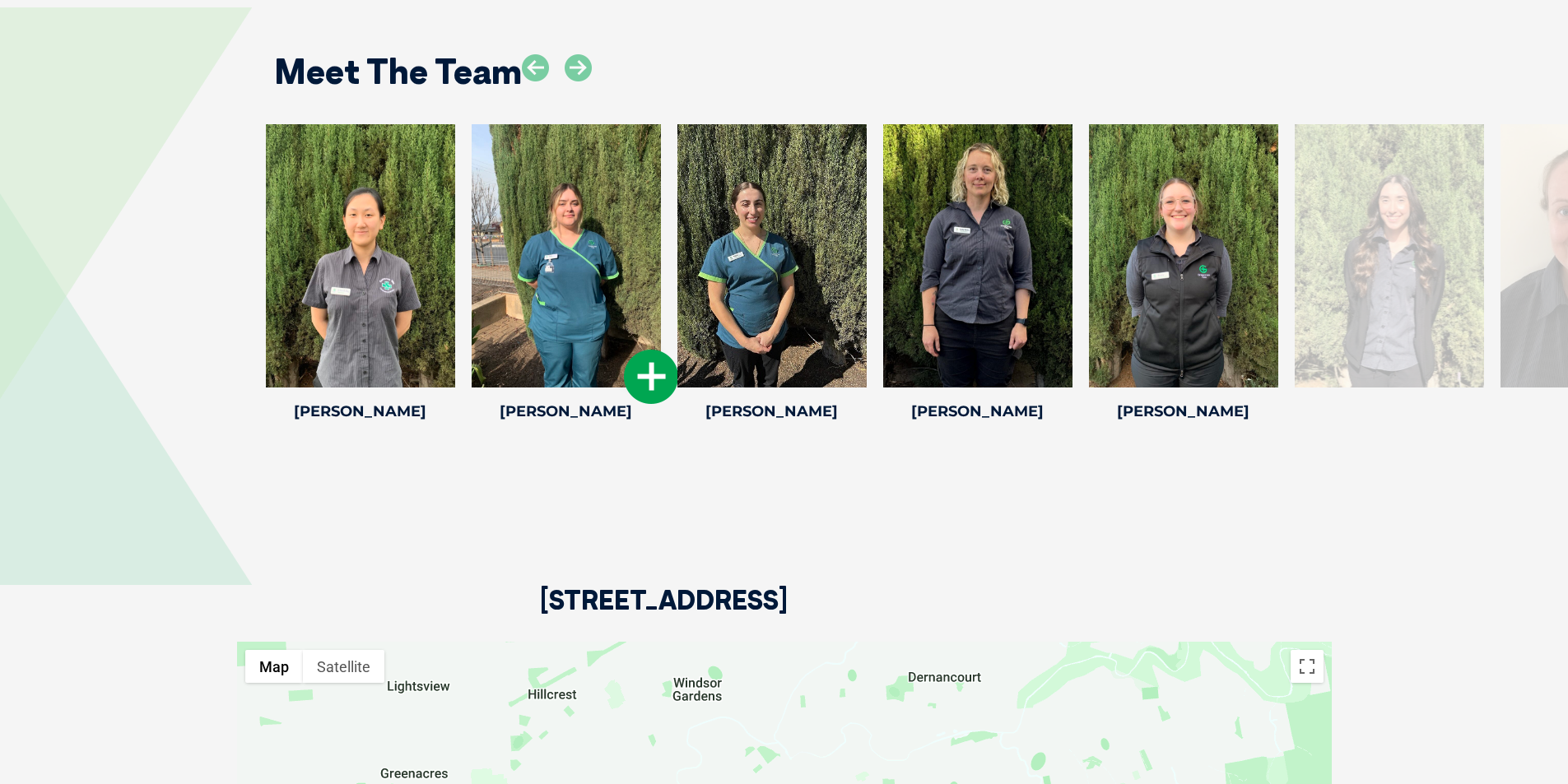 click at bounding box center [651, 377] 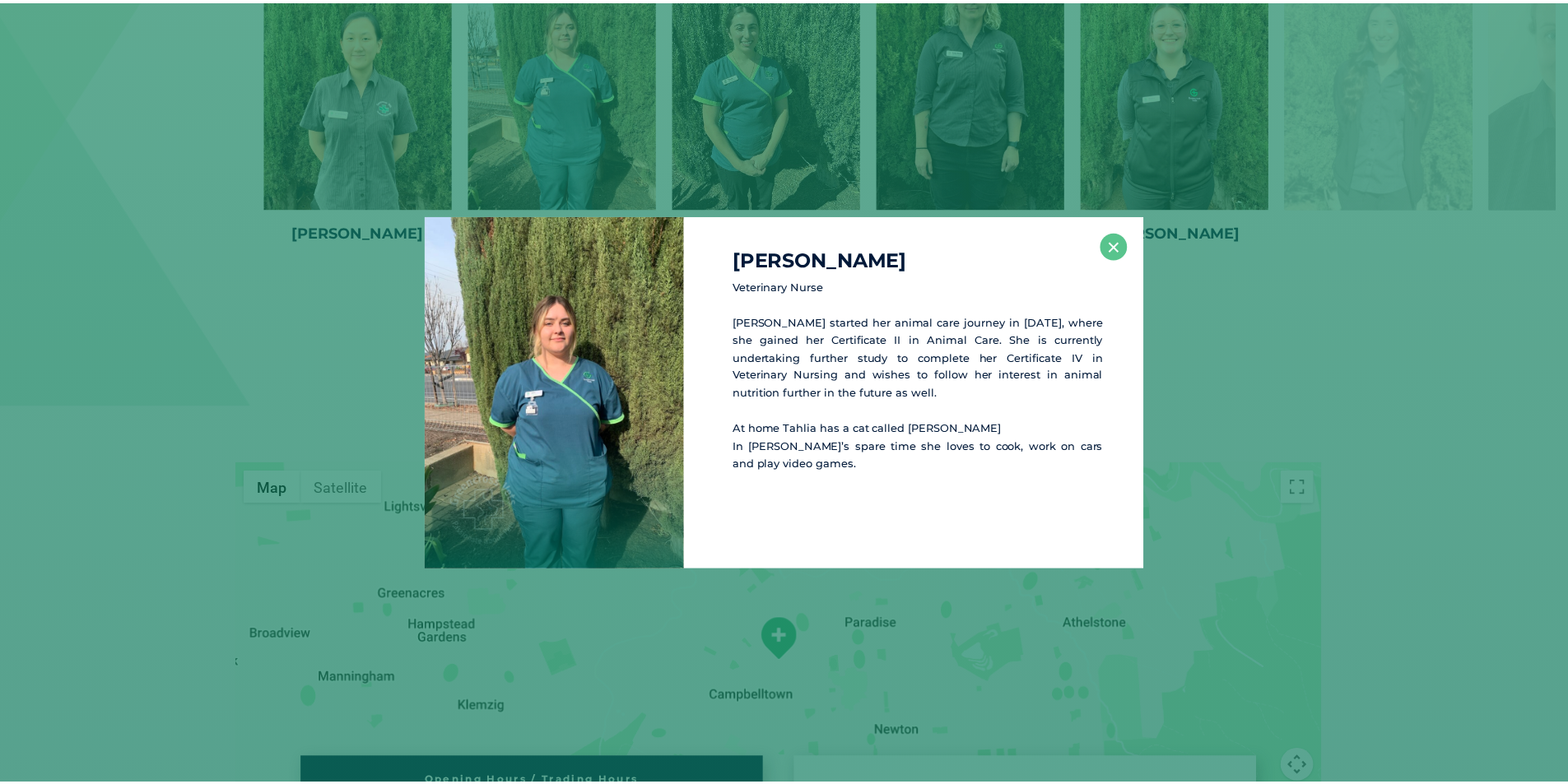 scroll, scrollTop: 3250, scrollLeft: 0, axis: vertical 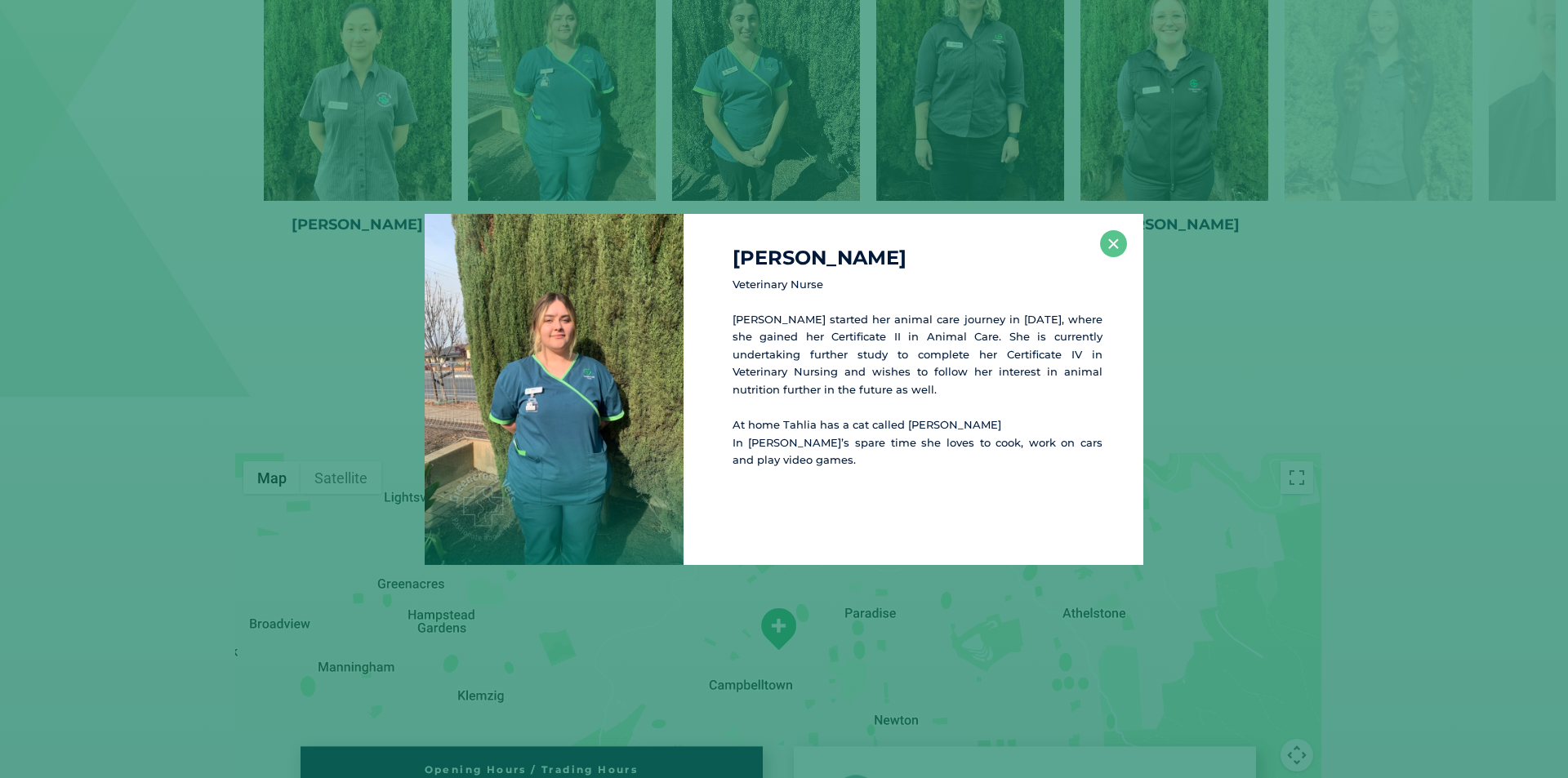 click on "Tahlia Haynes
Veterinary Nurse
Tahlia started her animal care journey in 2022, where she gained her Certificate II in Animal Care. She is currently undertaking further study to complete her Certificate IV in Veterinary Nursing and wishes to follow her interest in animal nutrition further in the future as well.
At home Tahlia has a cat called Luna
In Tahlia’s spare time she loves to cook, work on cars and play video games.
×" at bounding box center [784, 389] 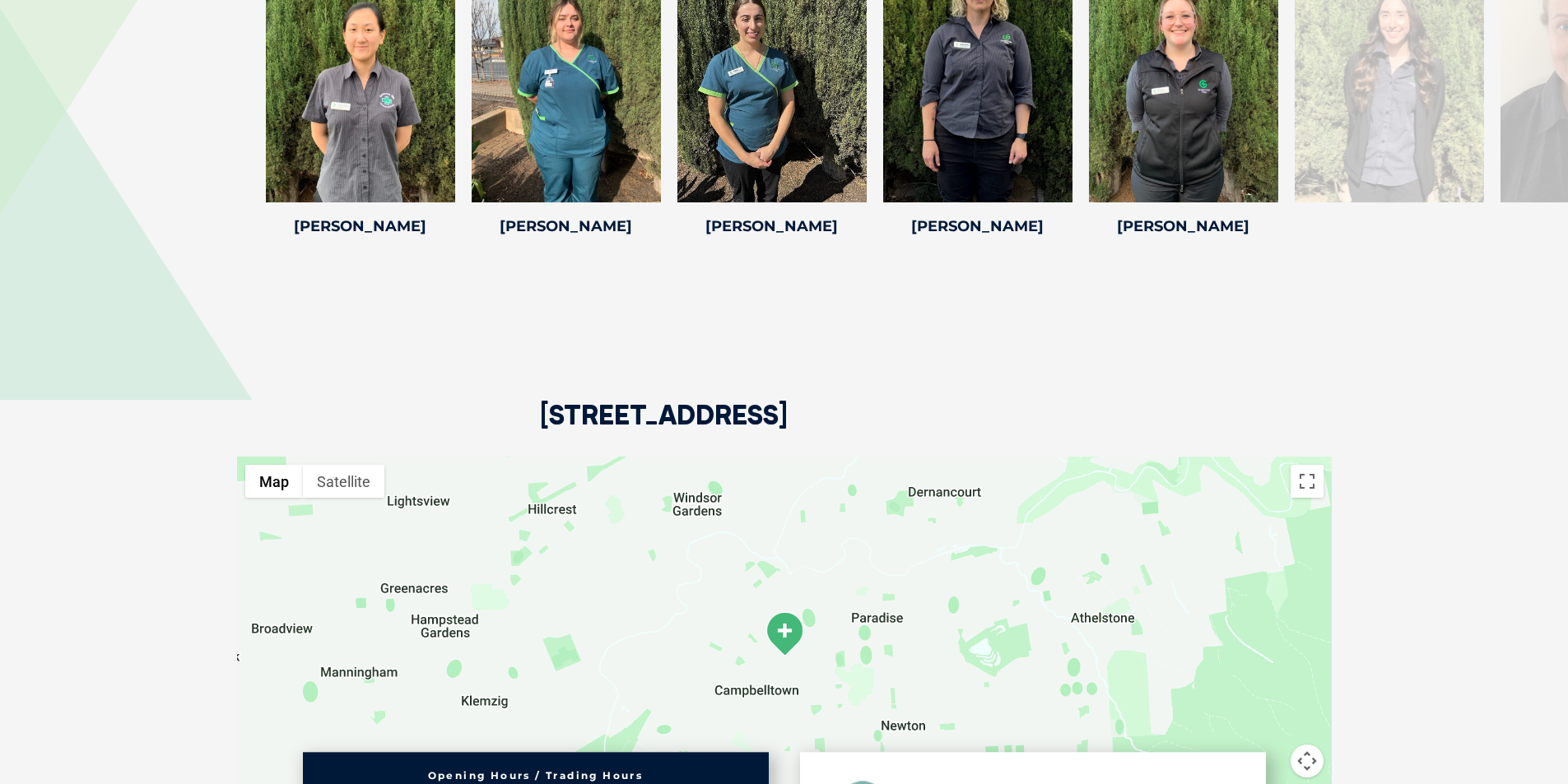 scroll, scrollTop: 3003, scrollLeft: 0, axis: vertical 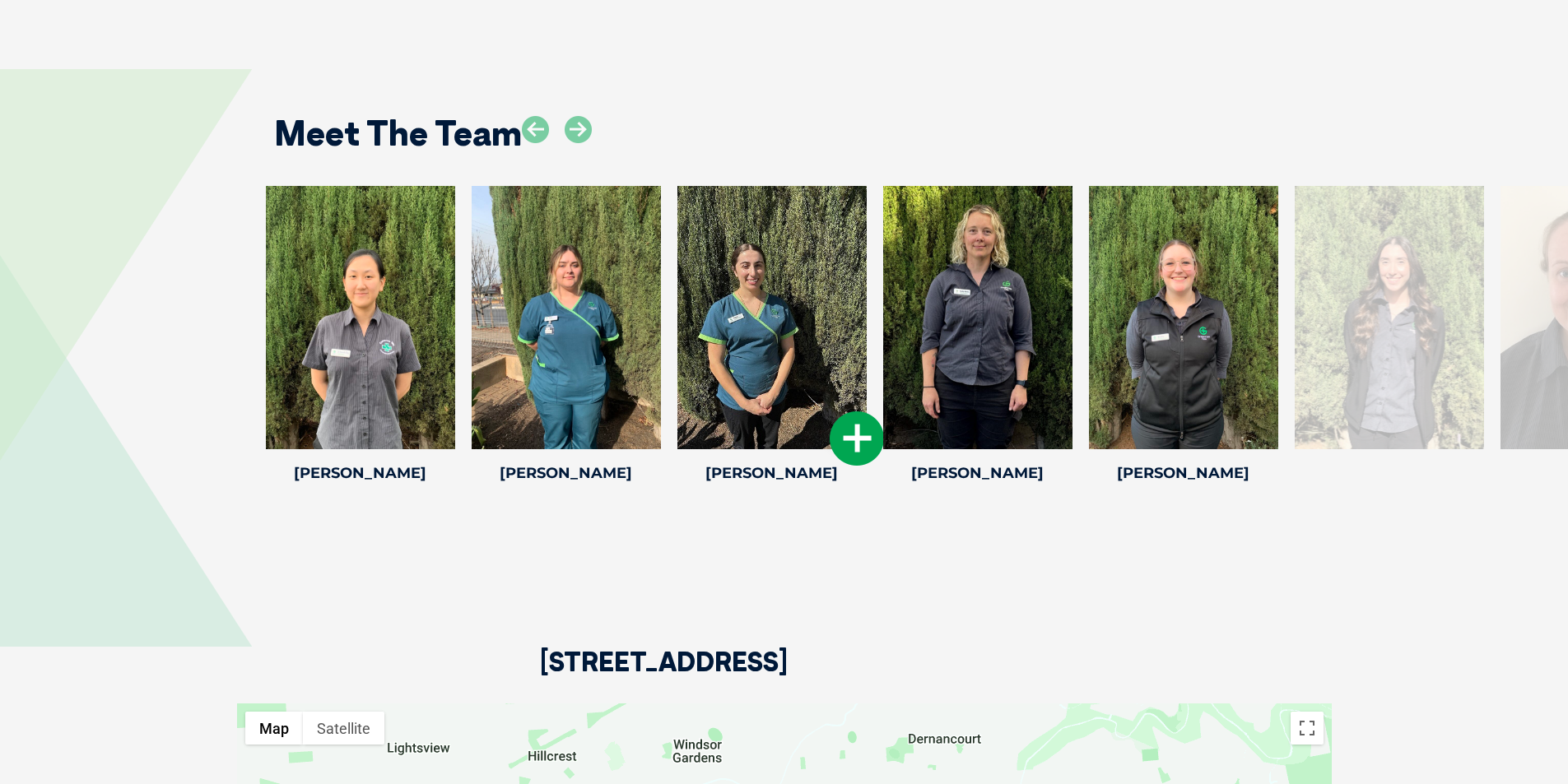 click at bounding box center (857, 438) 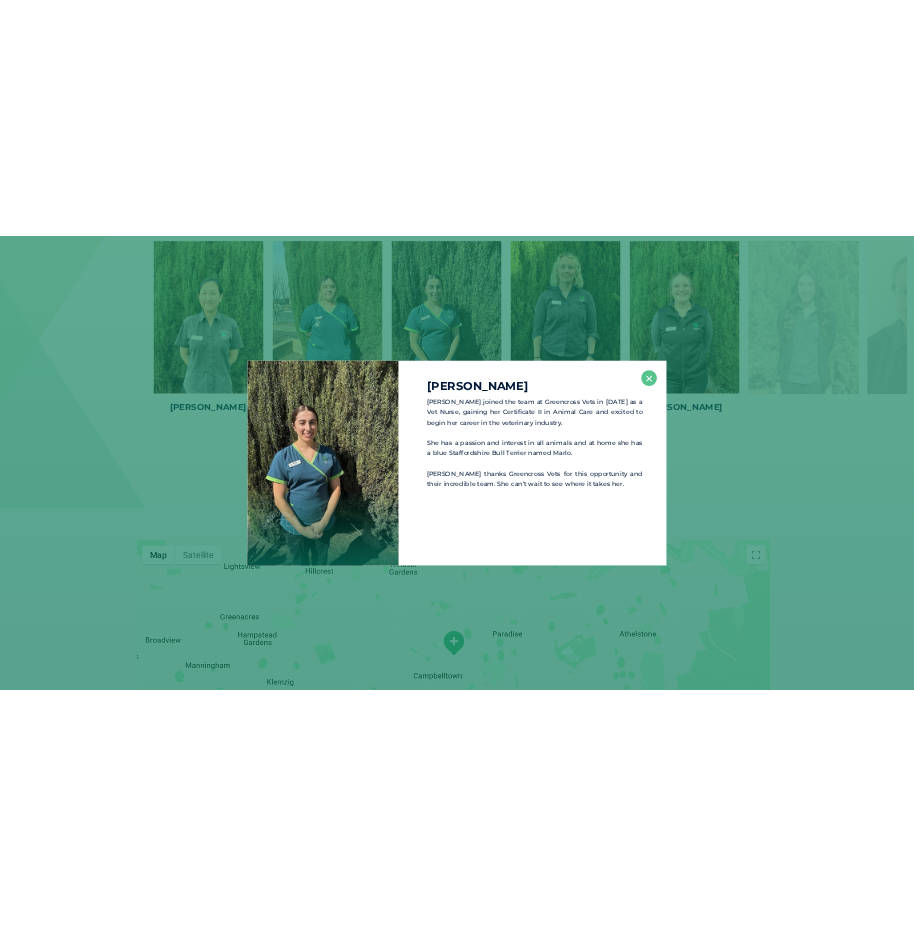 scroll, scrollTop: 3875, scrollLeft: 0, axis: vertical 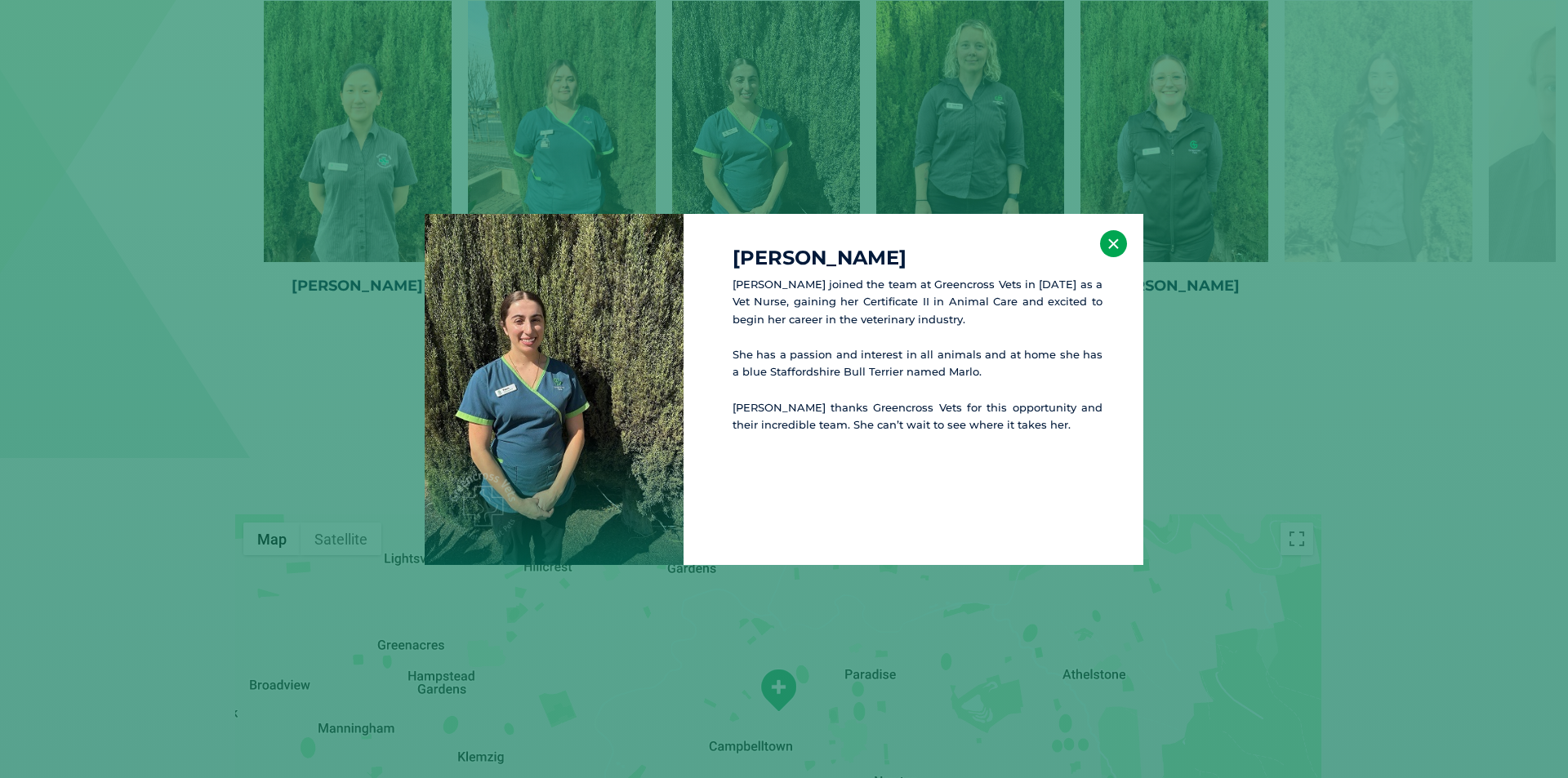 click on "×" at bounding box center [1113, 243] 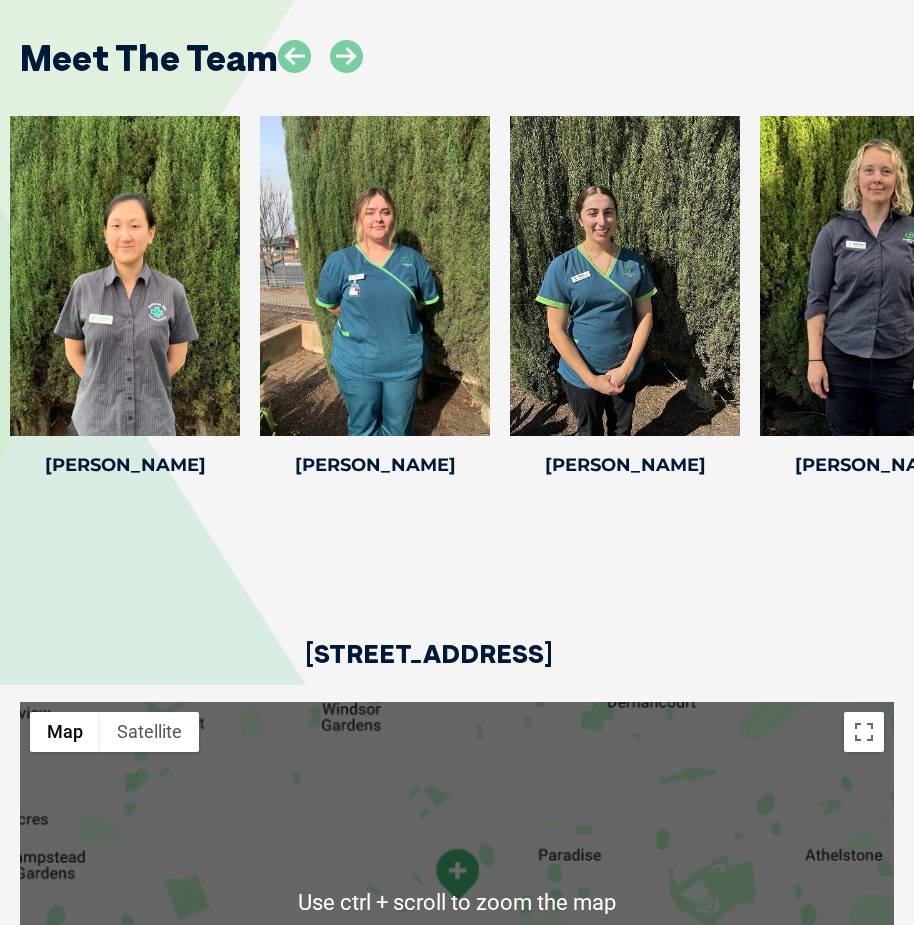 scroll, scrollTop: 3941, scrollLeft: 0, axis: vertical 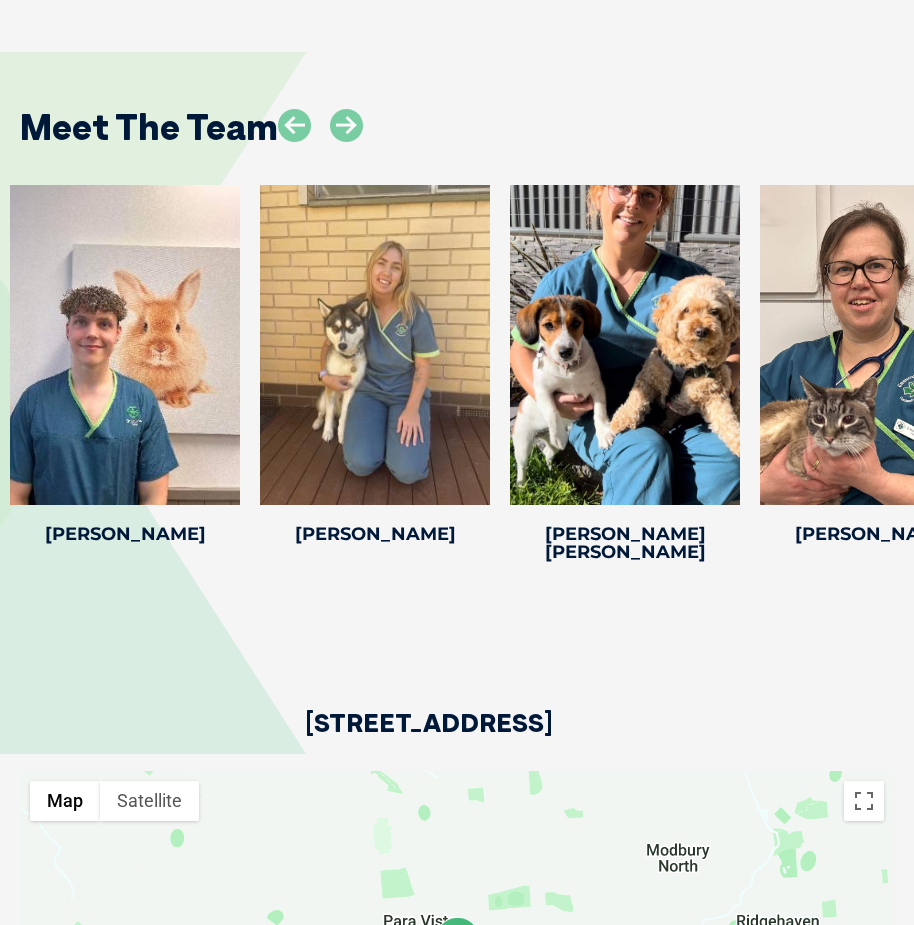 drag, startPoint x: 748, startPoint y: 373, endPoint x: -72, endPoint y: 388, distance: 820.1372 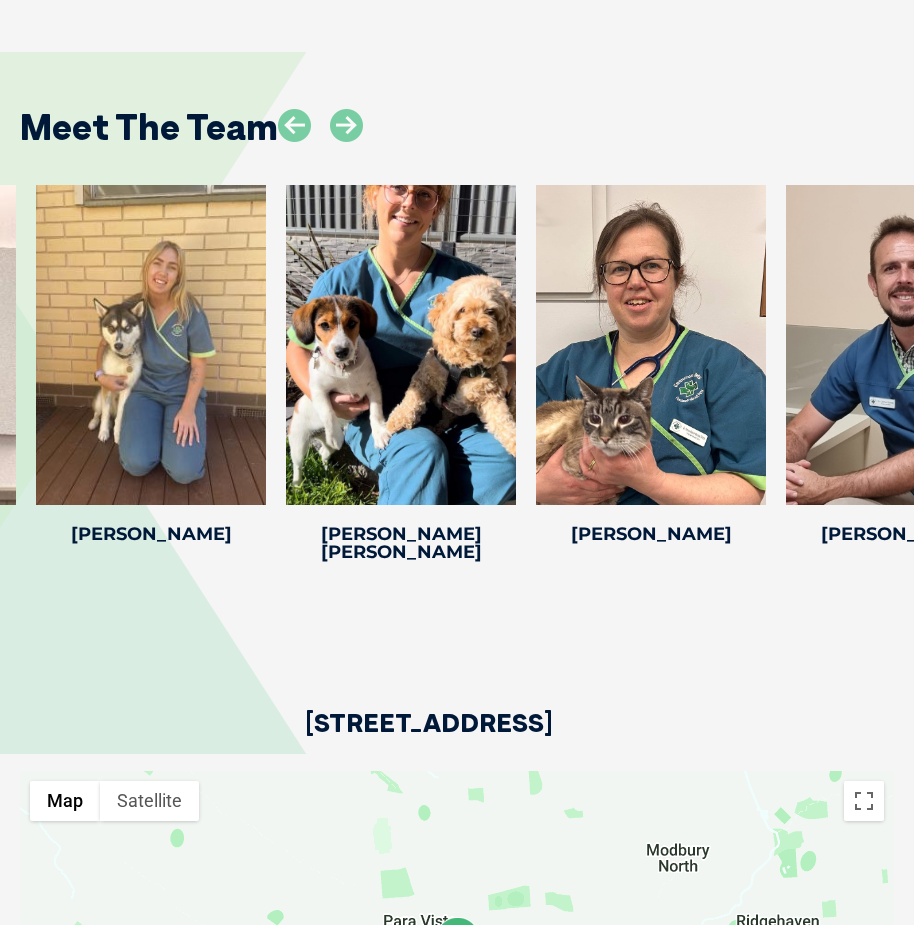 drag, startPoint x: 530, startPoint y: 304, endPoint x: -164, endPoint y: 325, distance: 694.3176 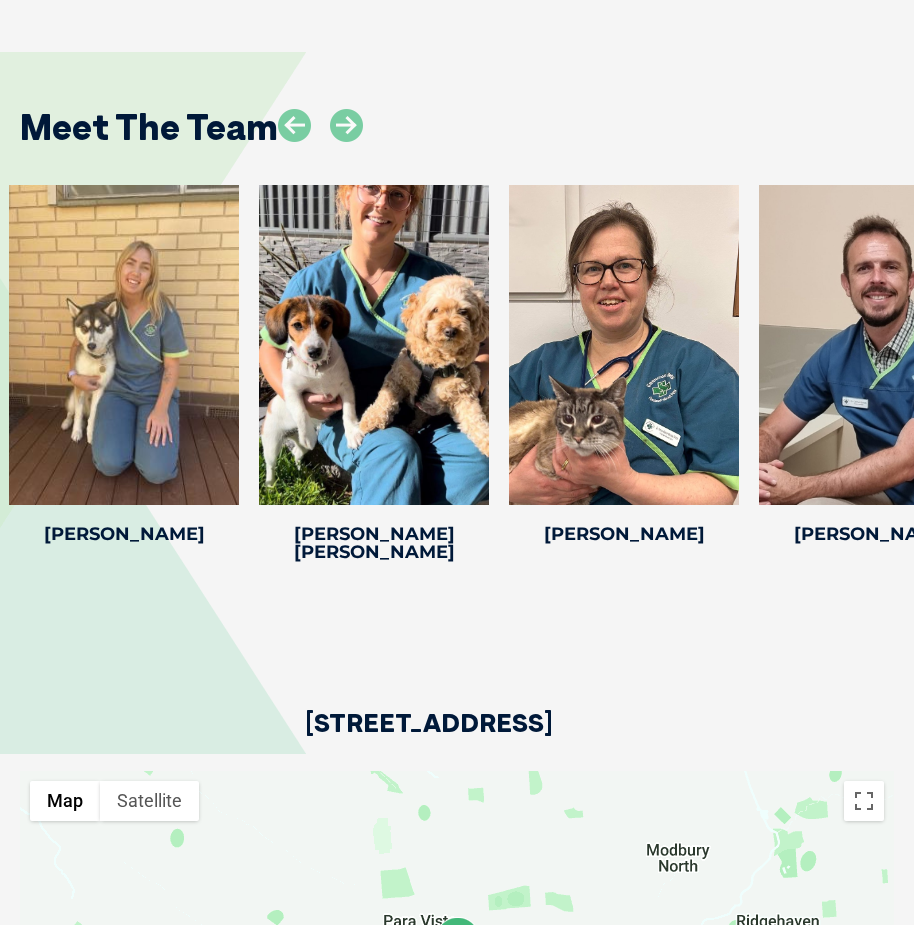 drag, startPoint x: 778, startPoint y: 340, endPoint x: -231, endPoint y: 345, distance: 1009.0124 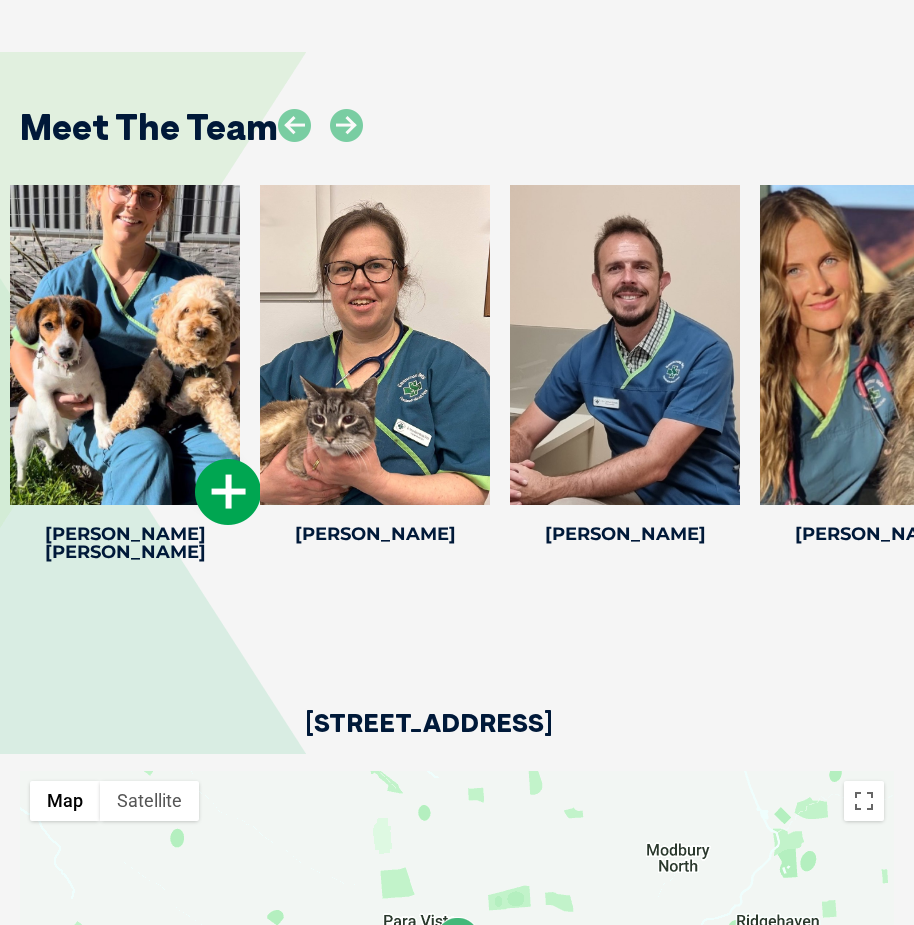 drag, startPoint x: 840, startPoint y: 290, endPoint x: 171, endPoint y: 338, distance: 670.7198 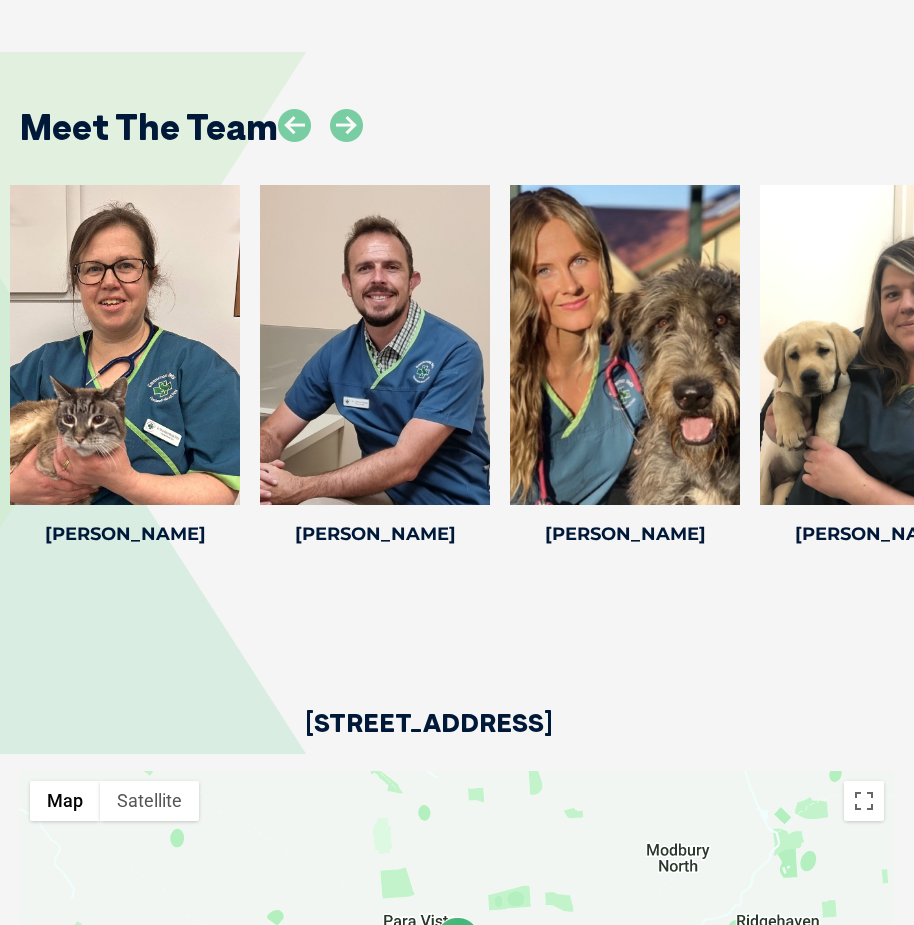 drag, startPoint x: 856, startPoint y: 325, endPoint x: -40, endPoint y: 323, distance: 896.00226 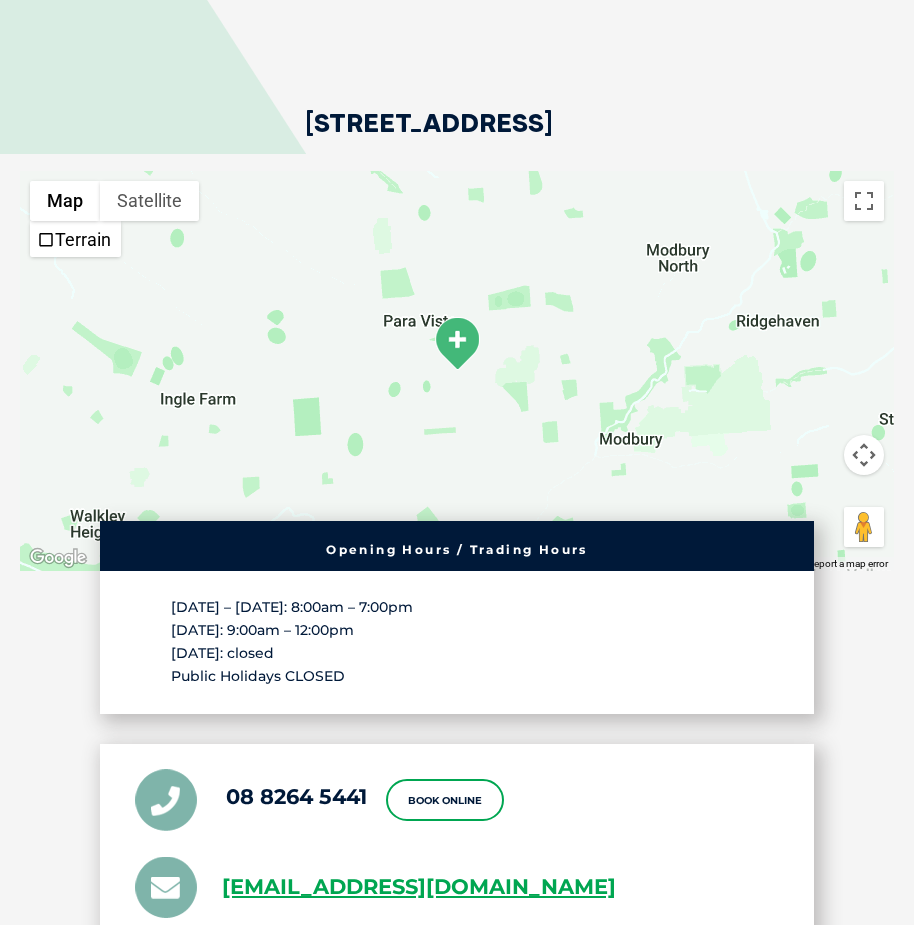 scroll, scrollTop: 5100, scrollLeft: 0, axis: vertical 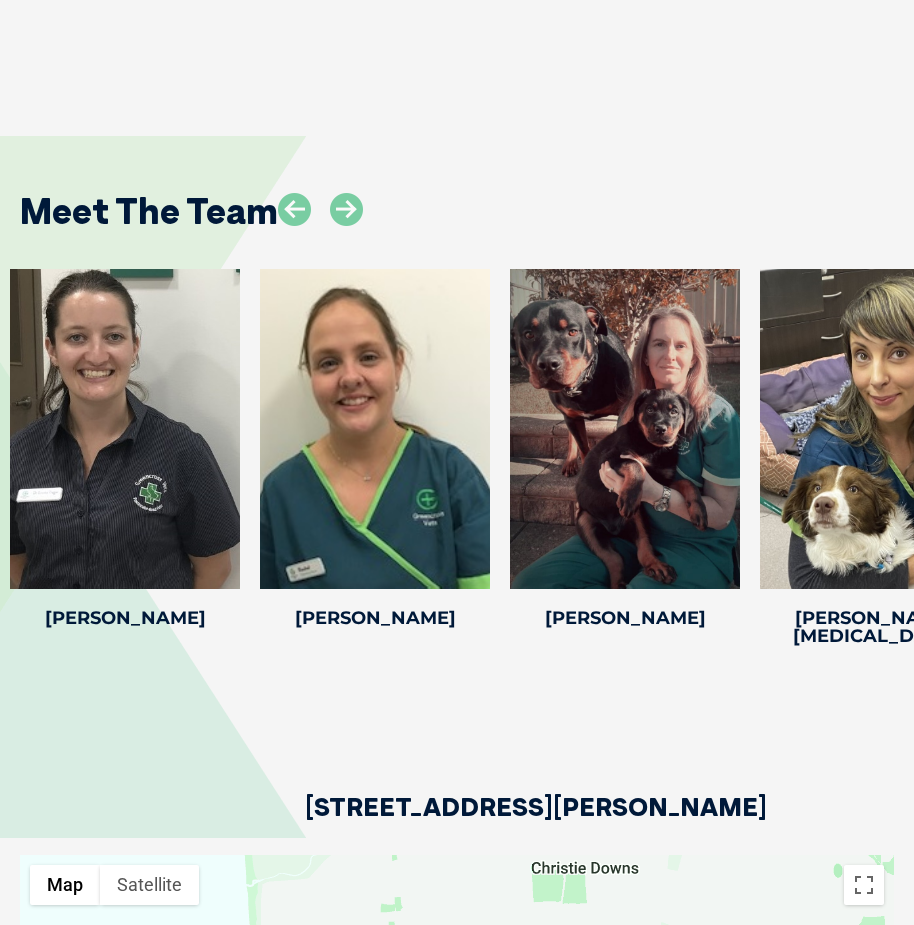 drag, startPoint x: 772, startPoint y: 389, endPoint x: -103, endPoint y: 404, distance: 875.12854 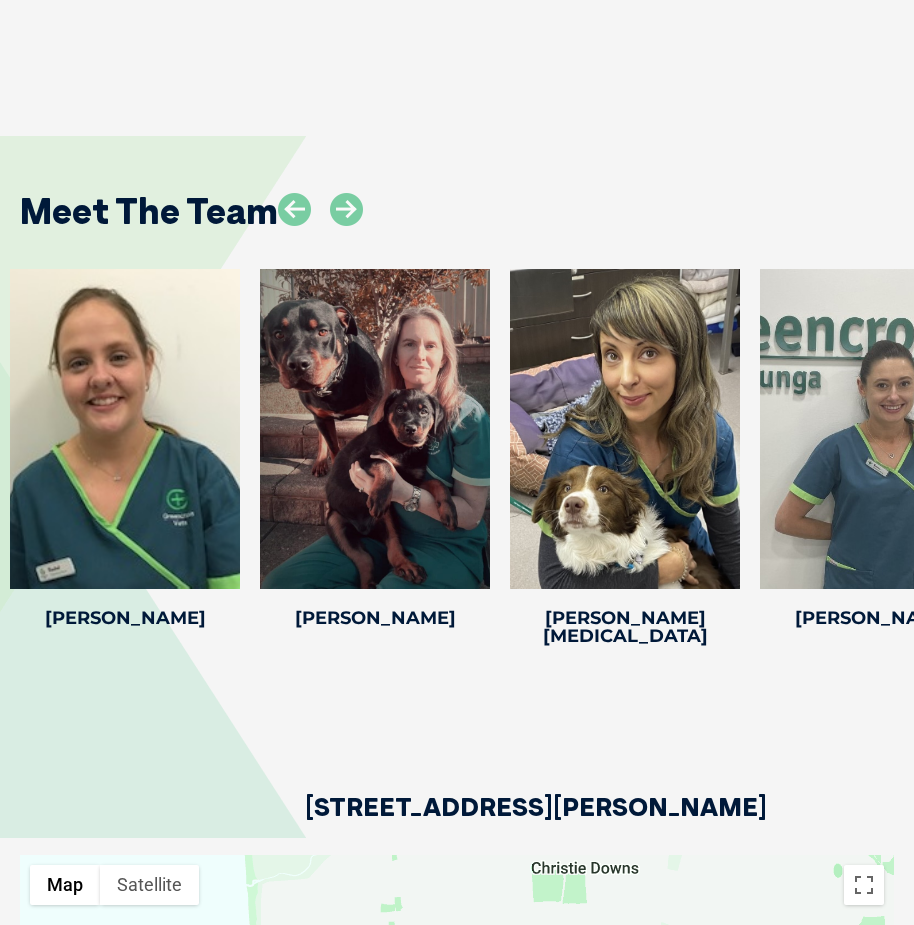 drag, startPoint x: 768, startPoint y: 430, endPoint x: -364, endPoint y: 417, distance: 1132.0746 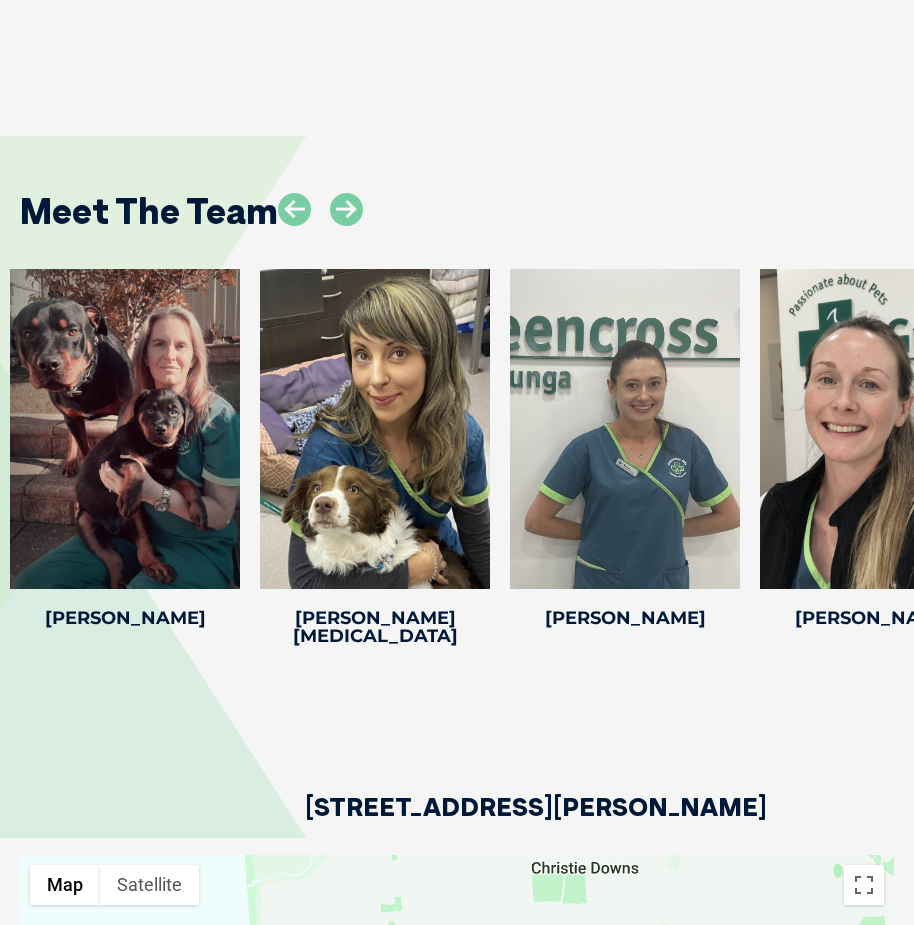 drag, startPoint x: 778, startPoint y: 393, endPoint x: -76, endPoint y: 399, distance: 854.02106 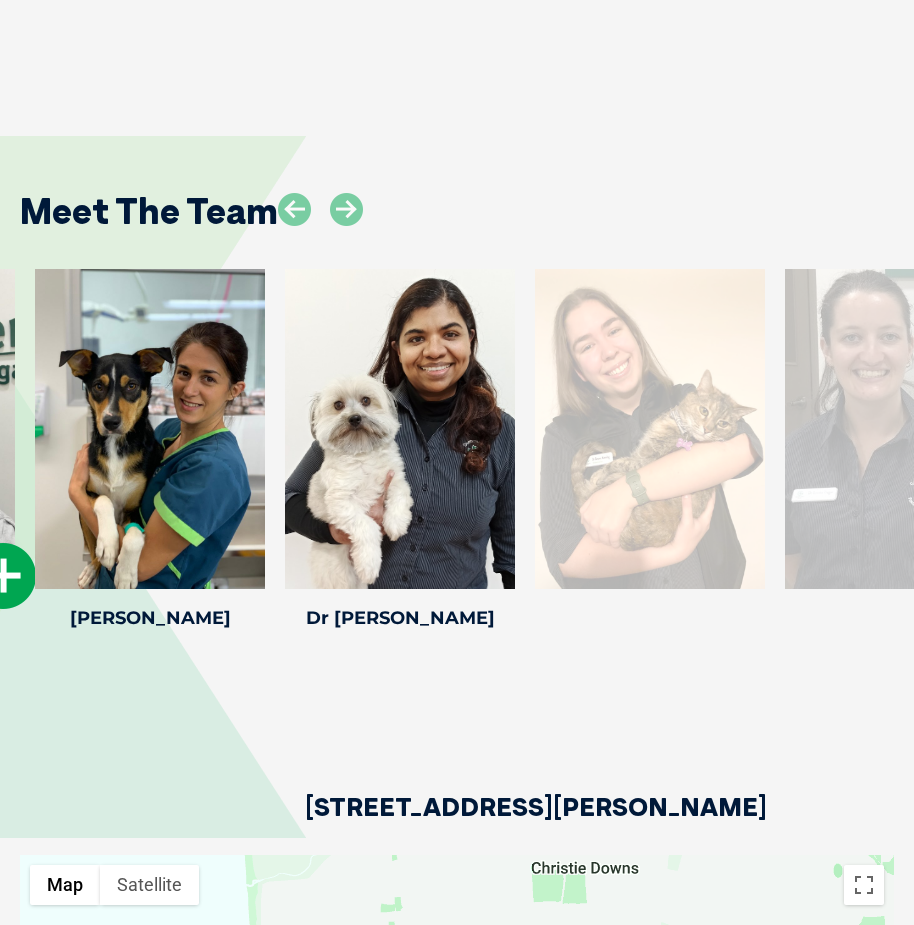 drag, startPoint x: 97, startPoint y: 355, endPoint x: 3, endPoint y: 415, distance: 111.516815 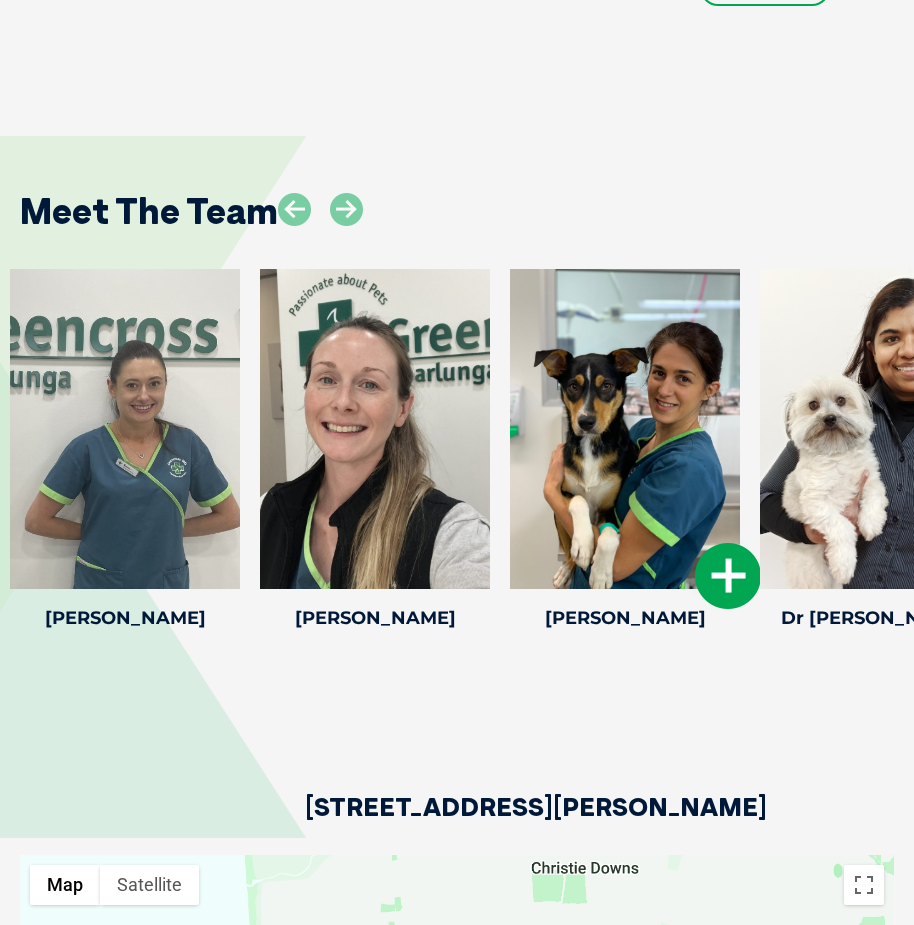 click at bounding box center [625, 429] 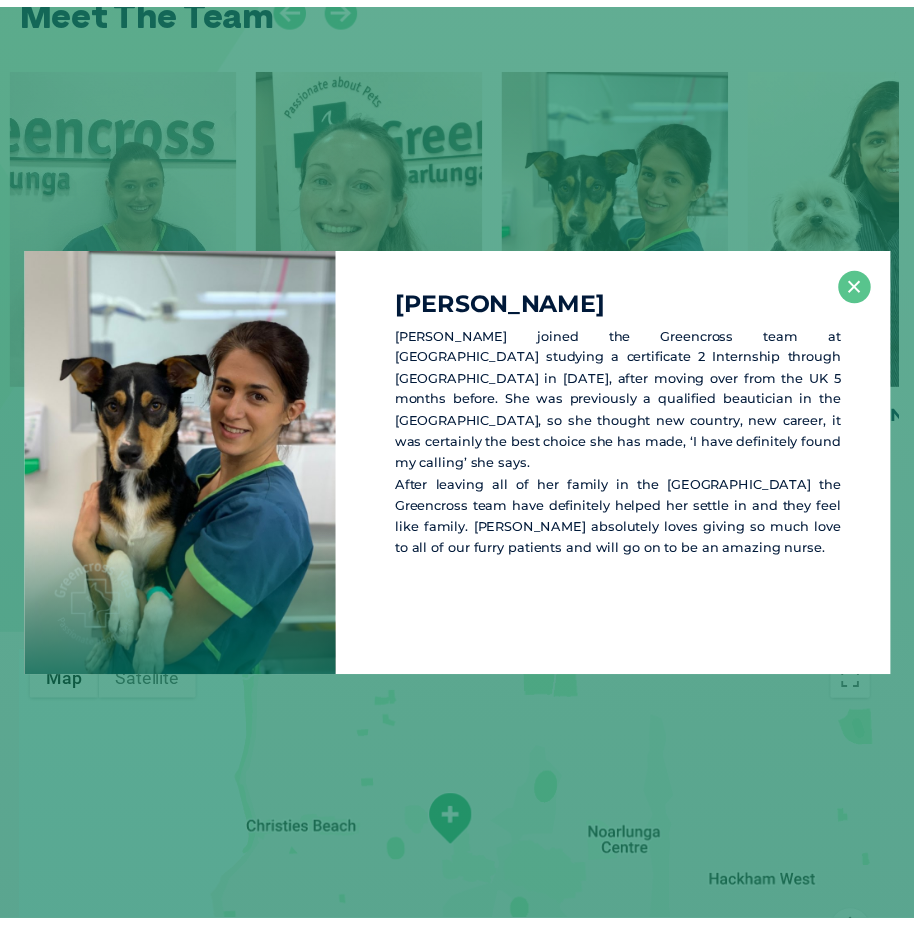 scroll, scrollTop: 3411, scrollLeft: 0, axis: vertical 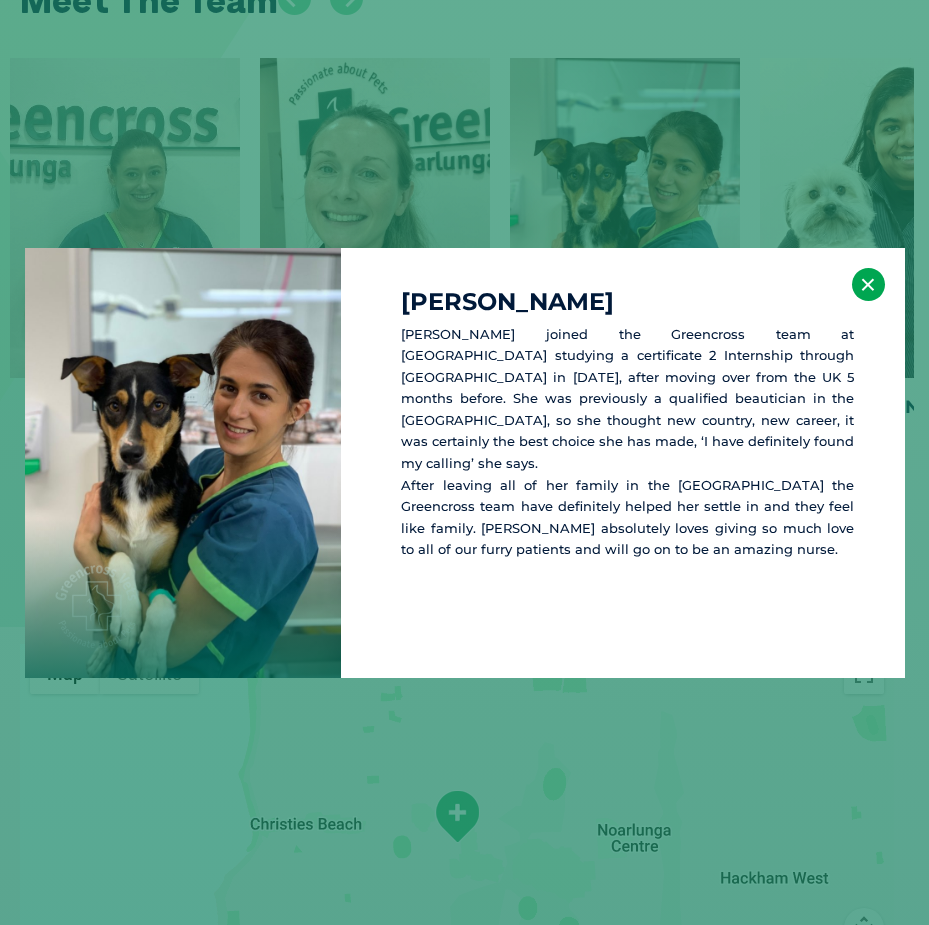 click on "×" at bounding box center (868, 284) 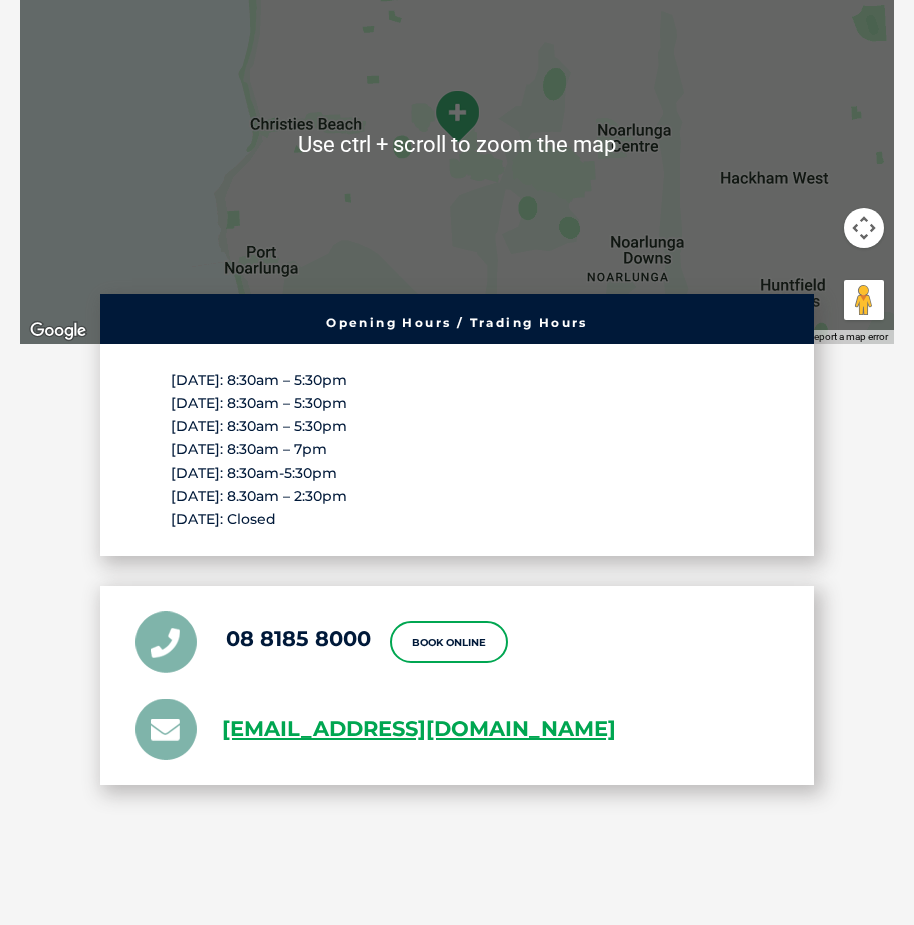 scroll, scrollTop: 4611, scrollLeft: 0, axis: vertical 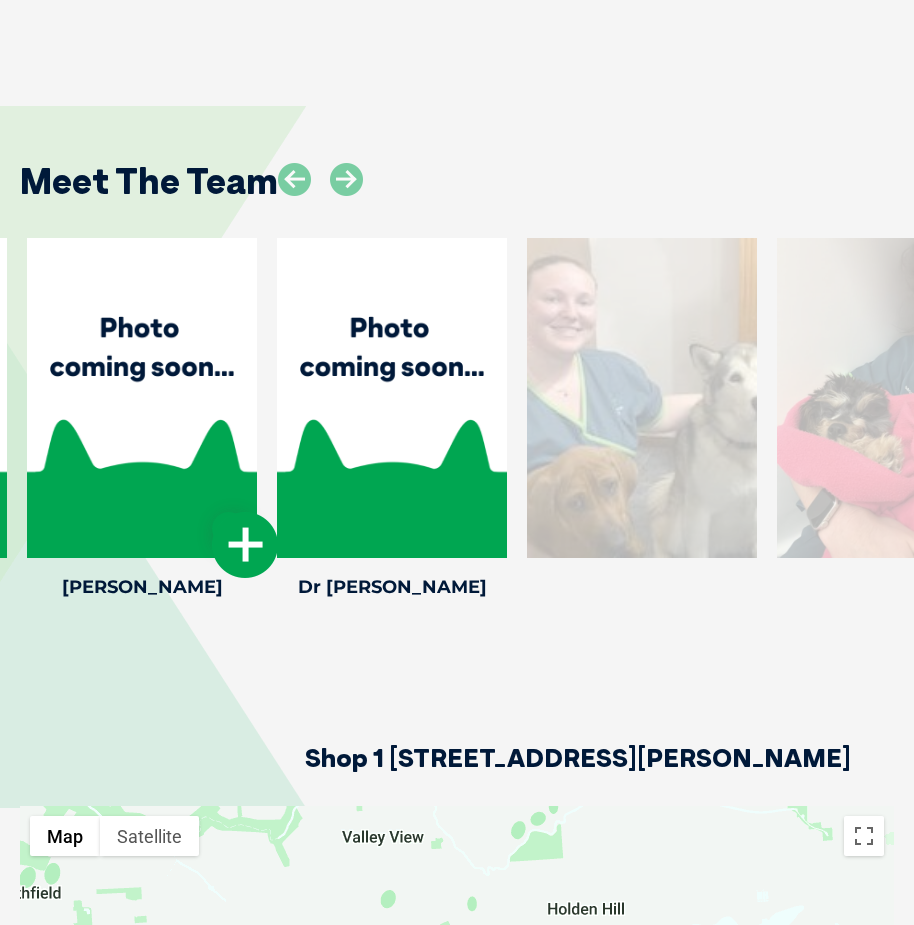 drag, startPoint x: 721, startPoint y: 426, endPoint x: 51, endPoint y: 476, distance: 671.8631 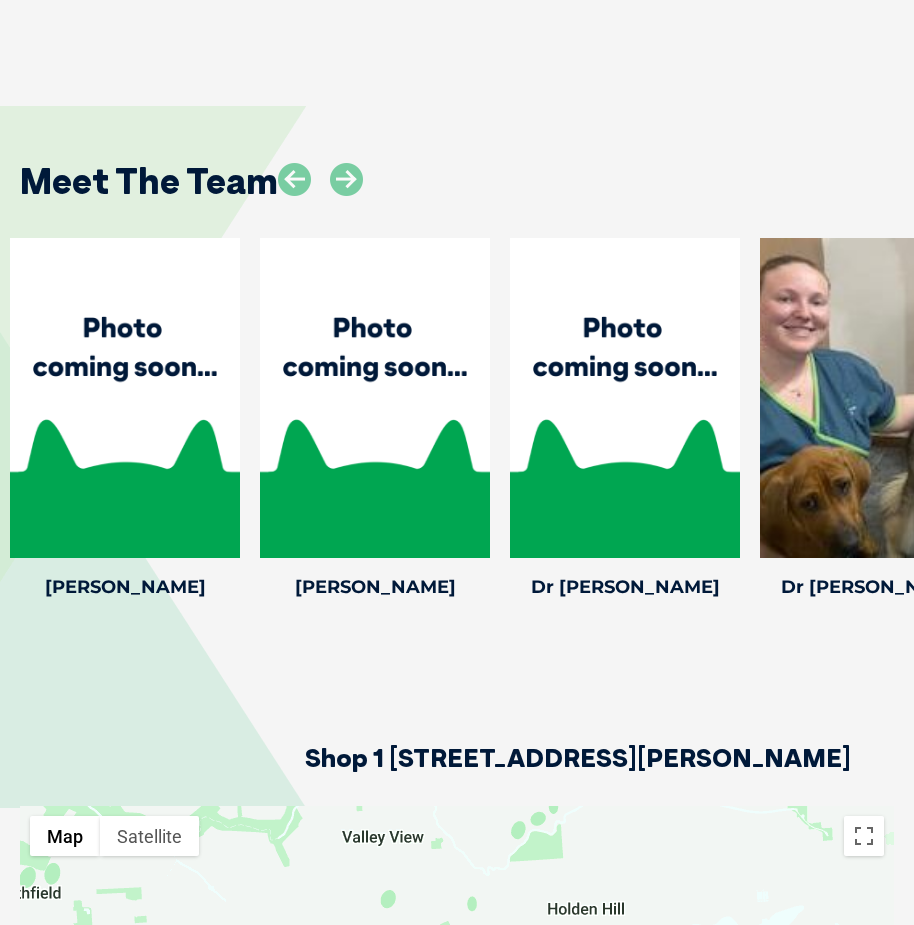 drag, startPoint x: 827, startPoint y: 341, endPoint x: -288, endPoint y: 400, distance: 1116.5599 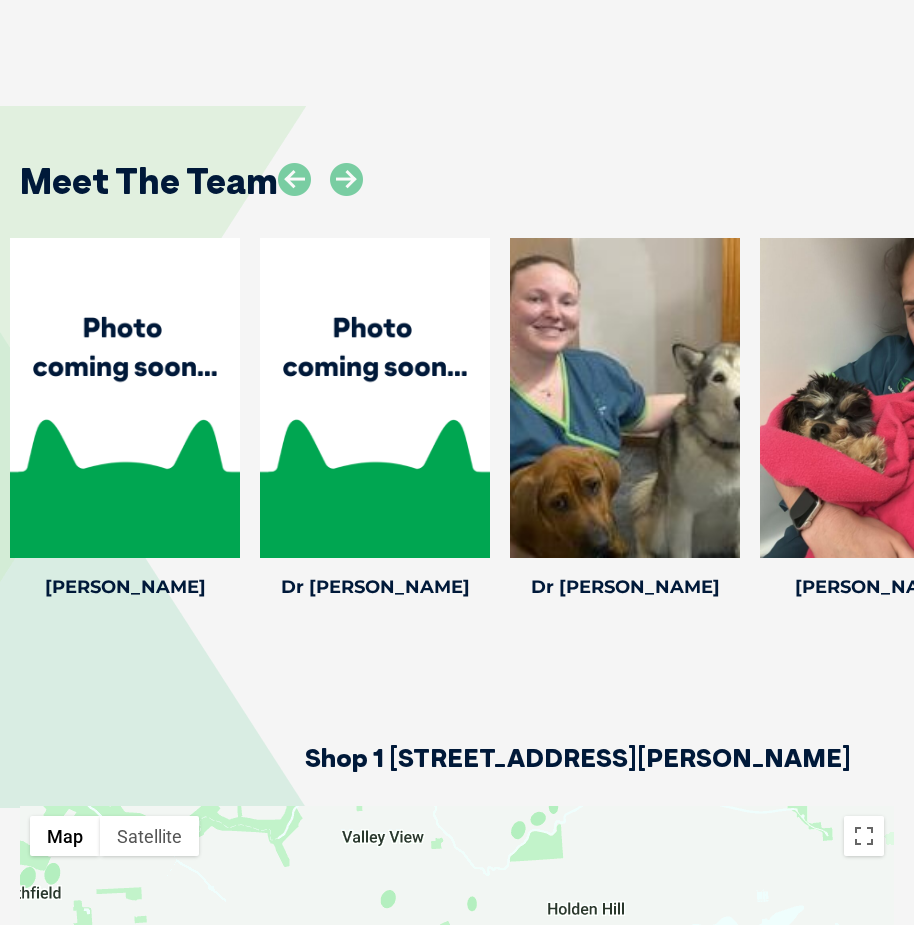 drag, startPoint x: 821, startPoint y: 435, endPoint x: -38, endPoint y: 444, distance: 859.0471 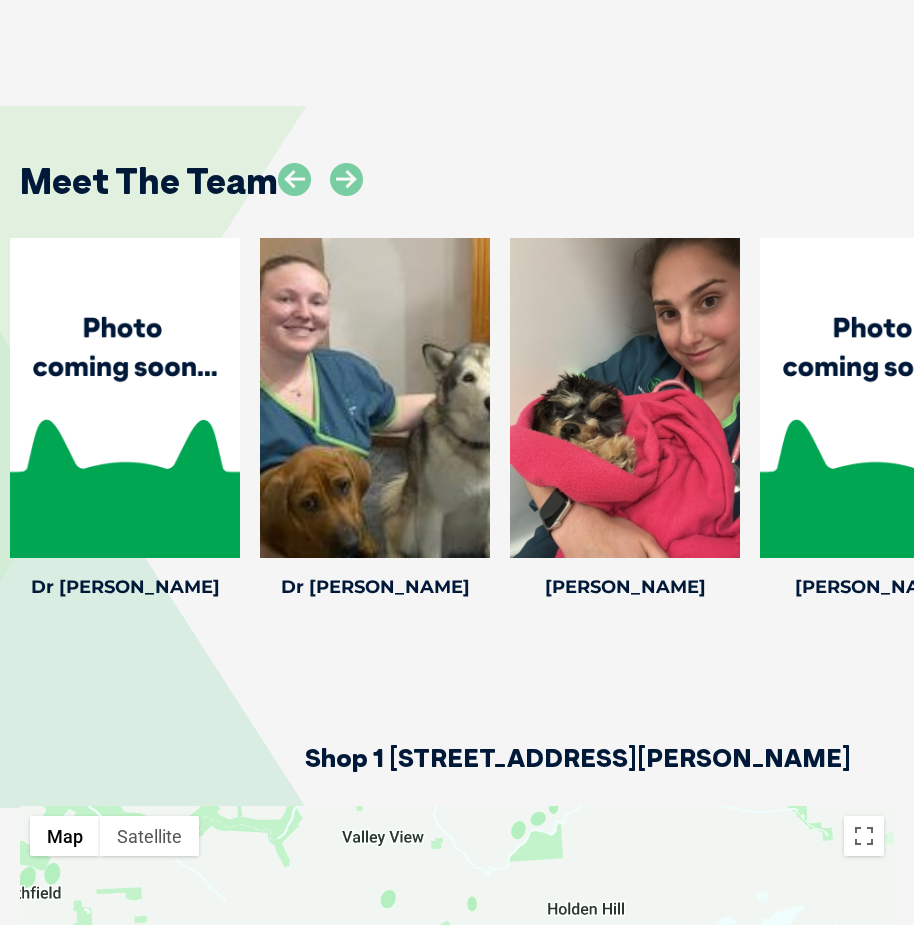 drag, startPoint x: 829, startPoint y: 366, endPoint x: -7, endPoint y: 388, distance: 836.2894 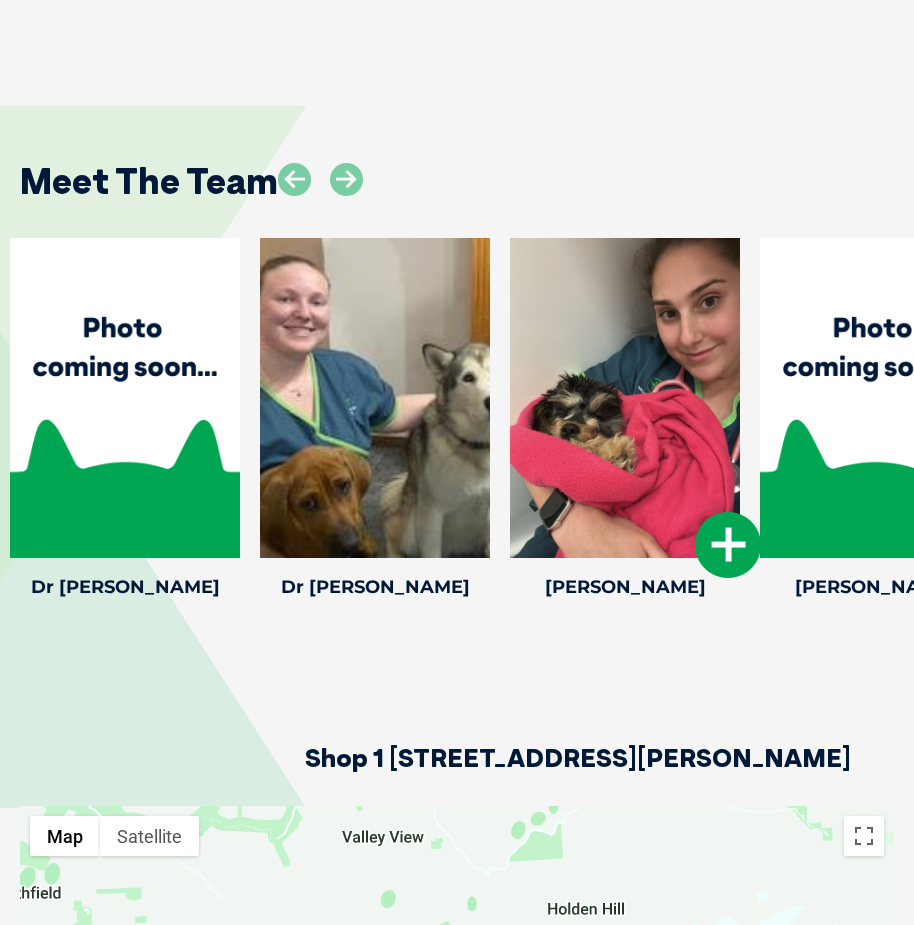 drag, startPoint x: 158, startPoint y: 331, endPoint x: 729, endPoint y: 313, distance: 571.2836 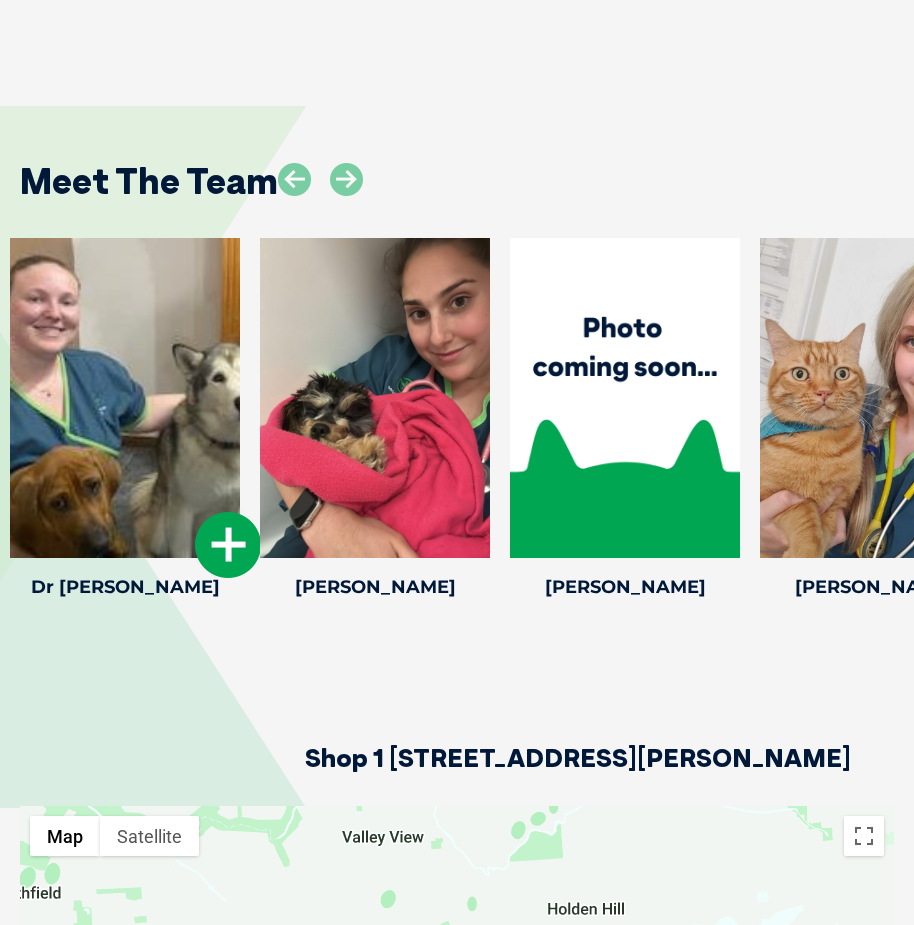 drag, startPoint x: 505, startPoint y: 335, endPoint x: 116, endPoint y: 285, distance: 392.2002 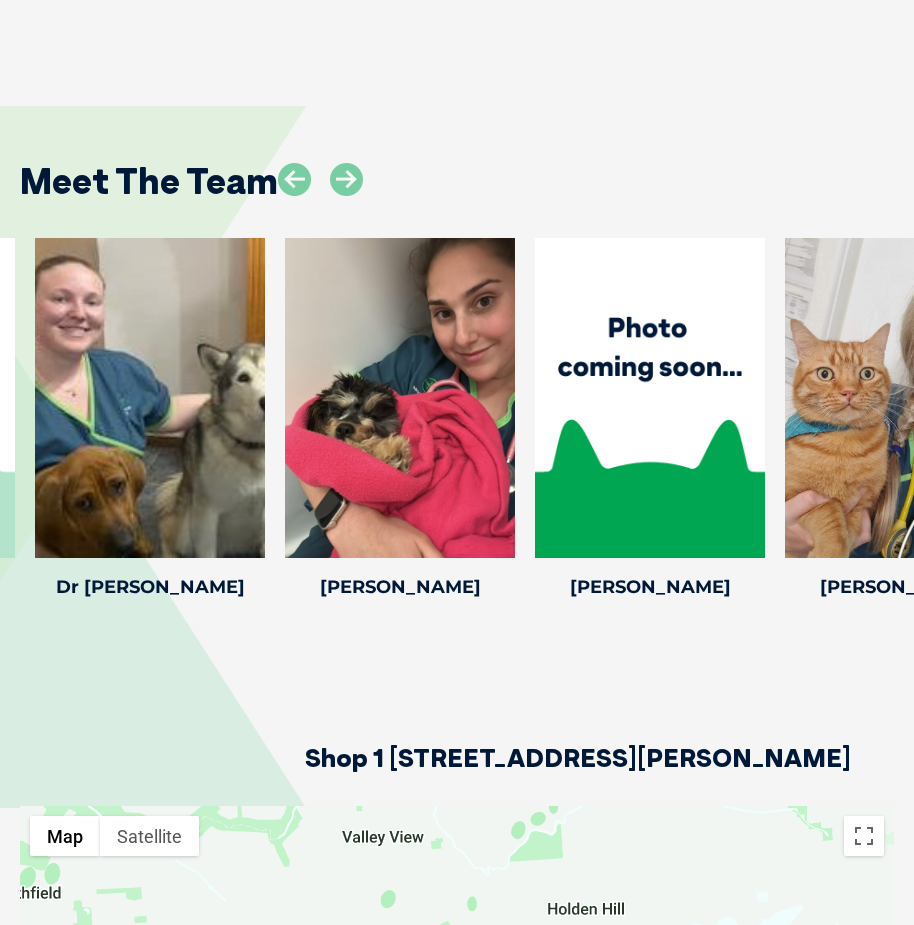drag, startPoint x: 41, startPoint y: 299, endPoint x: 1009, endPoint y: 394, distance: 972.6505 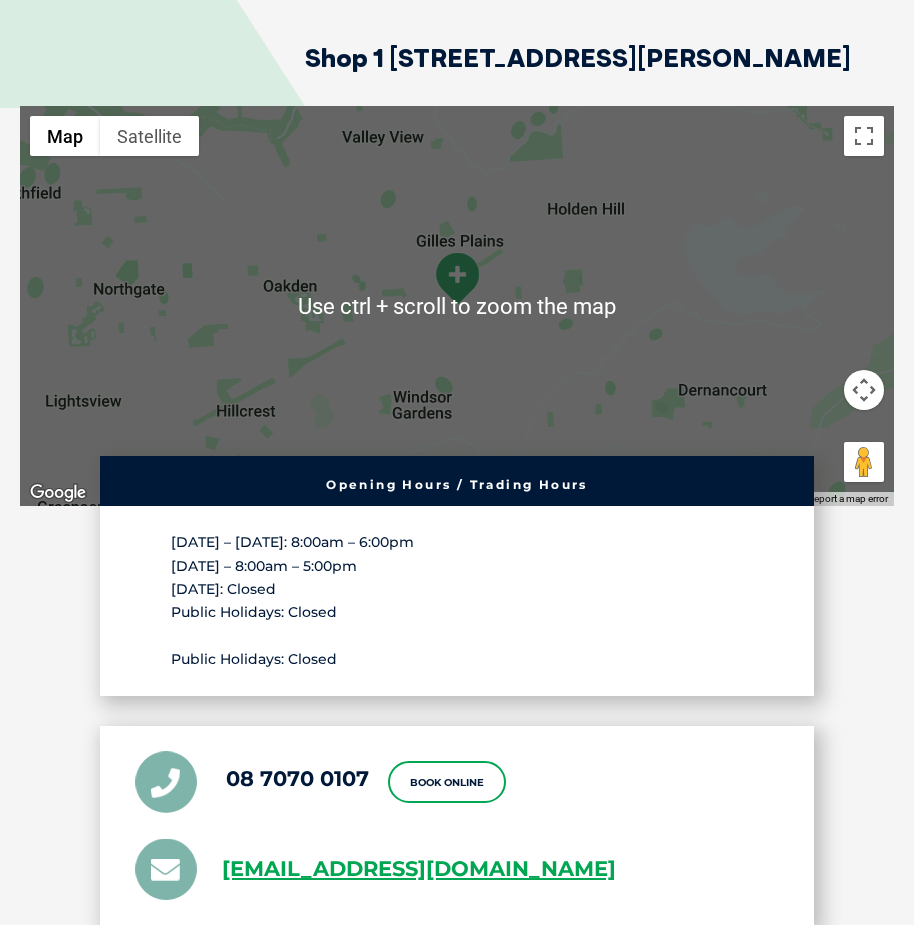 scroll, scrollTop: 4400, scrollLeft: 0, axis: vertical 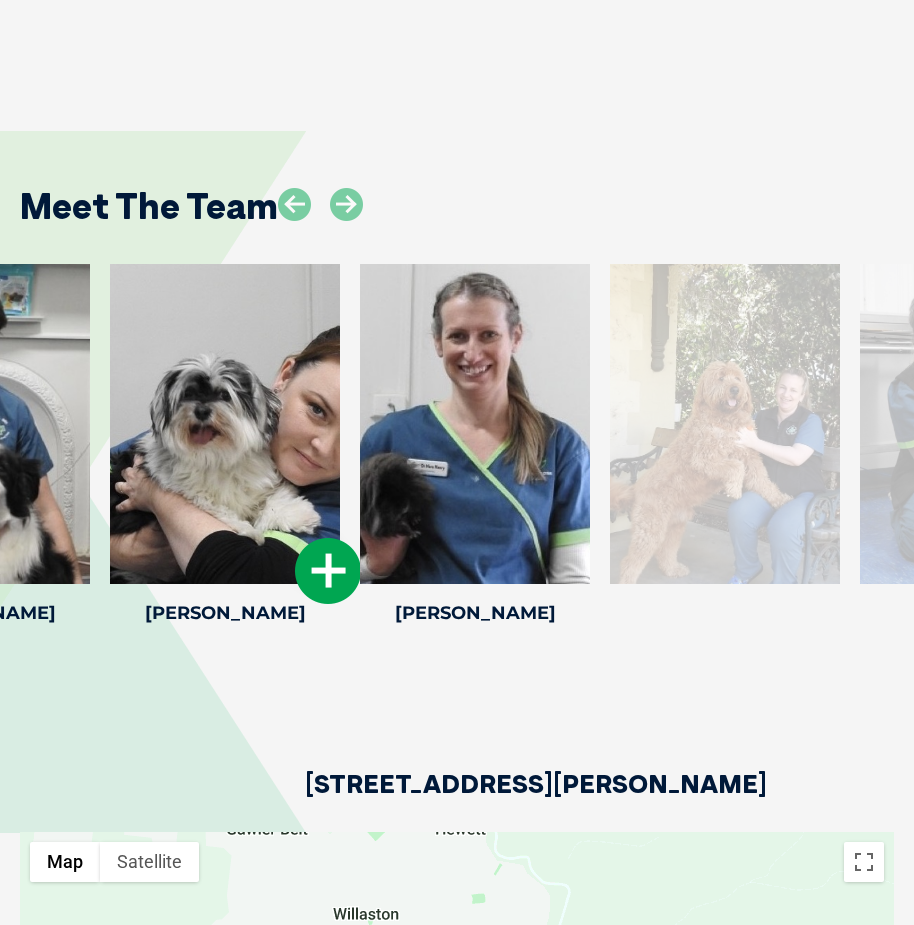 drag, startPoint x: 619, startPoint y: 367, endPoint x: 118, endPoint y: 397, distance: 501.8974 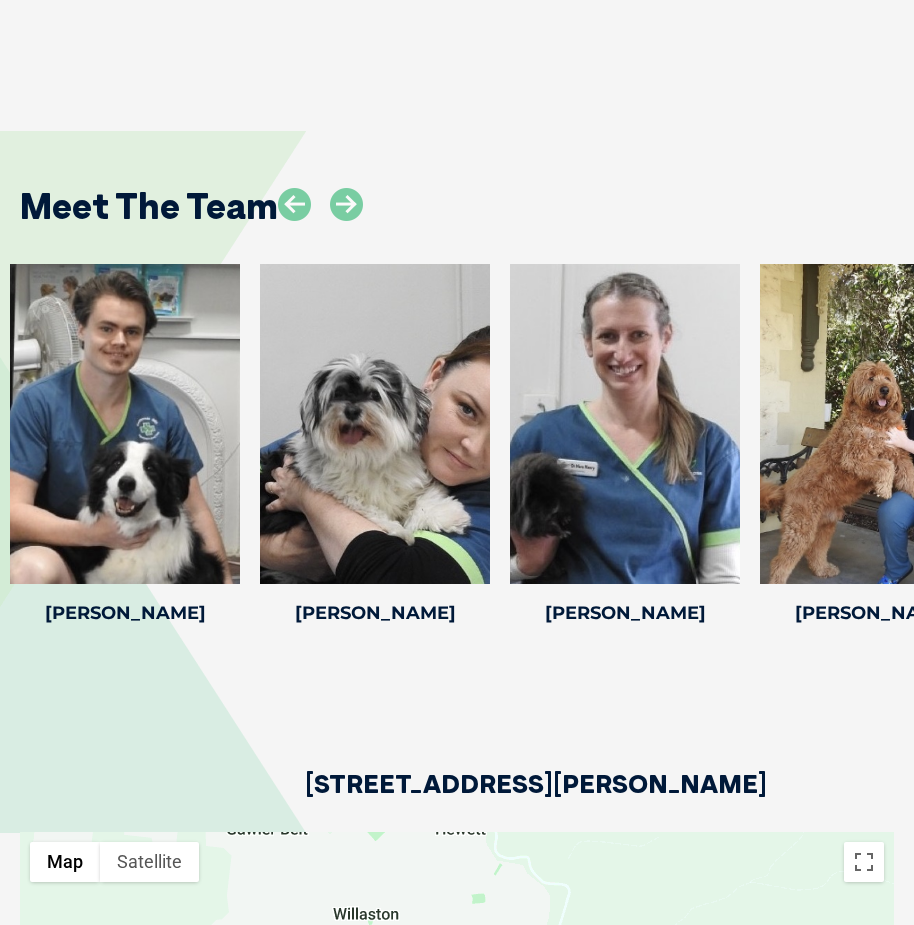 drag, startPoint x: 482, startPoint y: 339, endPoint x: -274, endPoint y: 343, distance: 756.01056 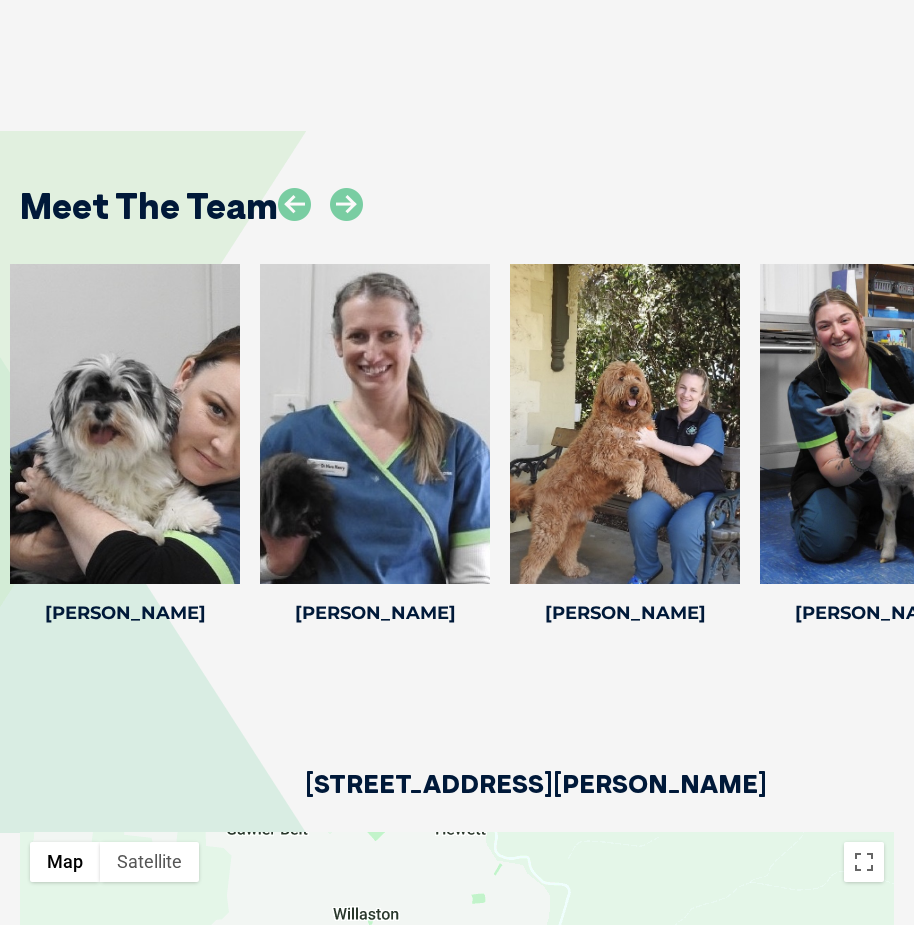 drag, startPoint x: 697, startPoint y: 315, endPoint x: -50, endPoint y: 356, distance: 748.1243 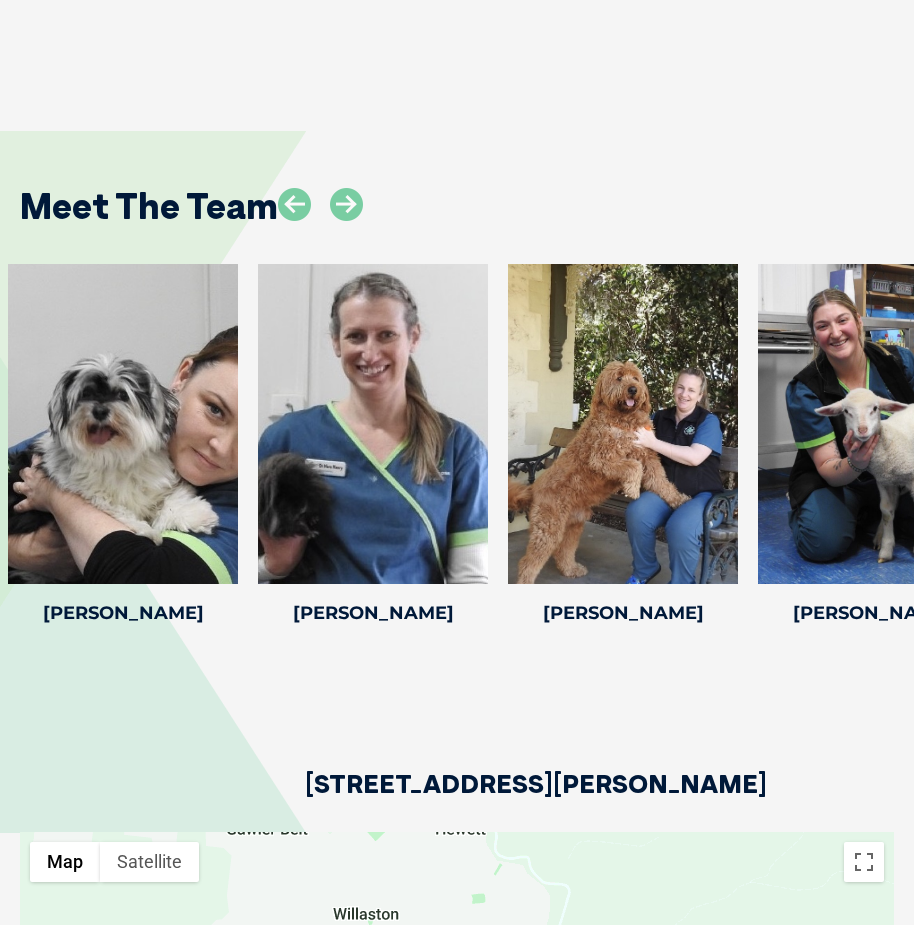 drag, startPoint x: 719, startPoint y: 315, endPoint x: -237, endPoint y: 423, distance: 962.08105 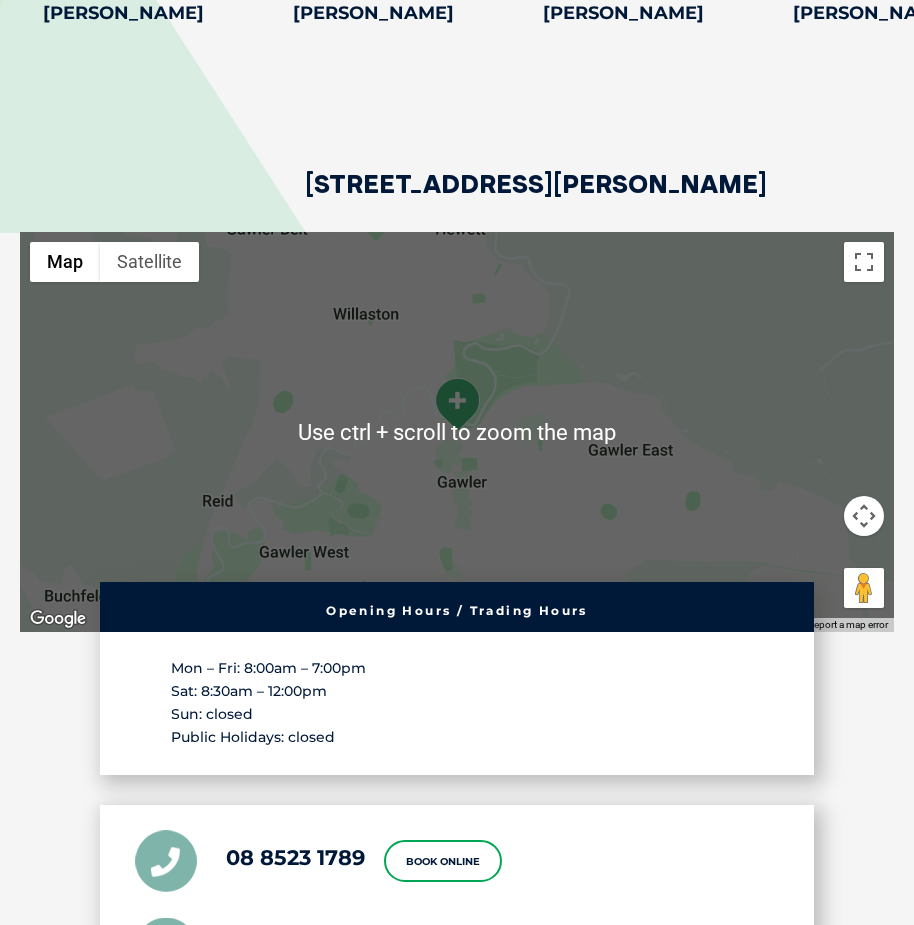 scroll, scrollTop: 4700, scrollLeft: 0, axis: vertical 